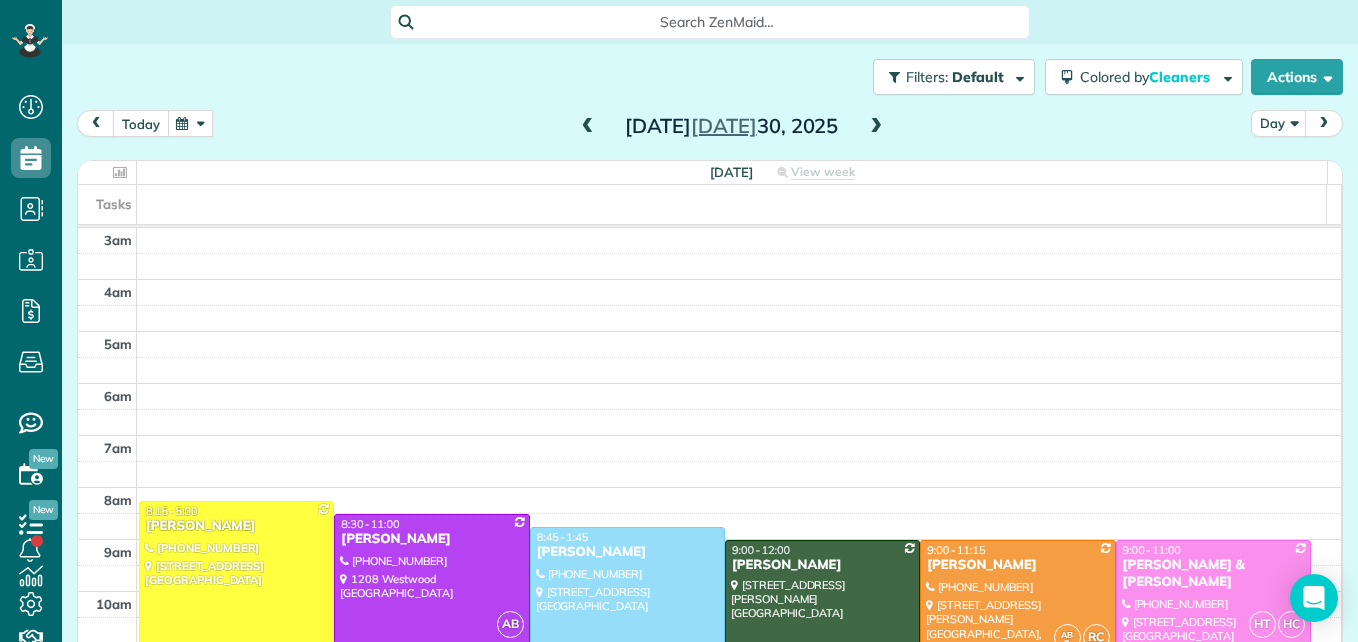 scroll, scrollTop: 0, scrollLeft: 0, axis: both 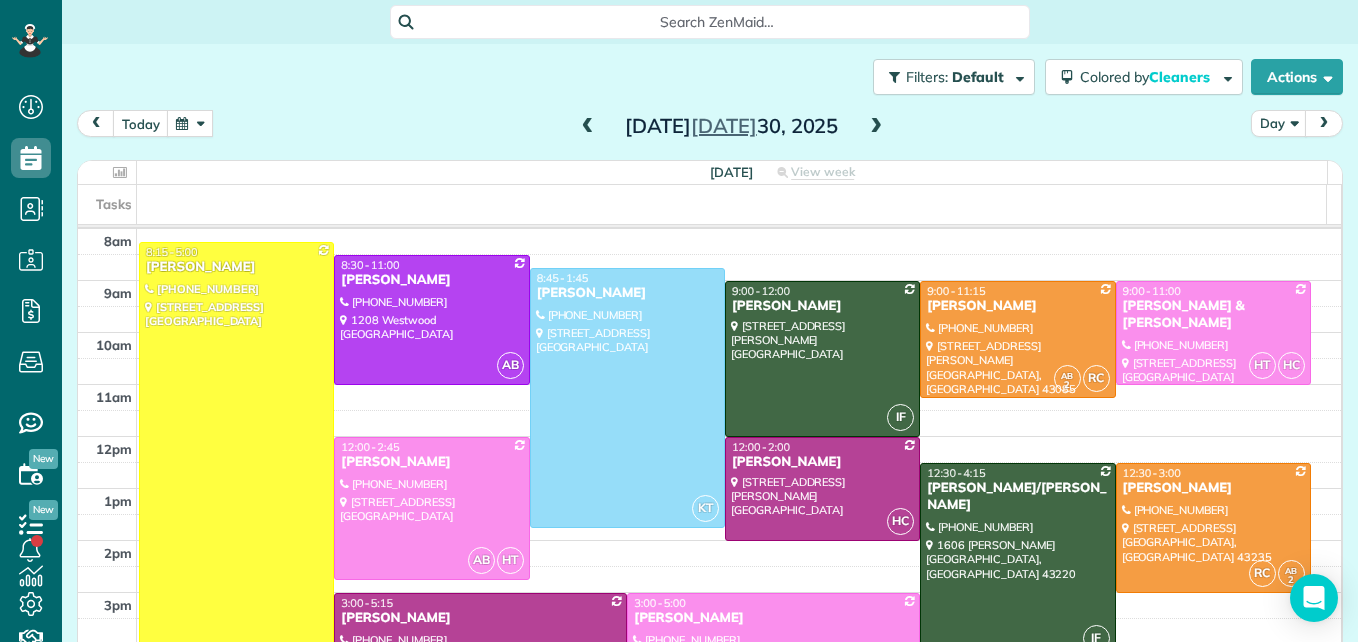 click at bounding box center [190, 123] 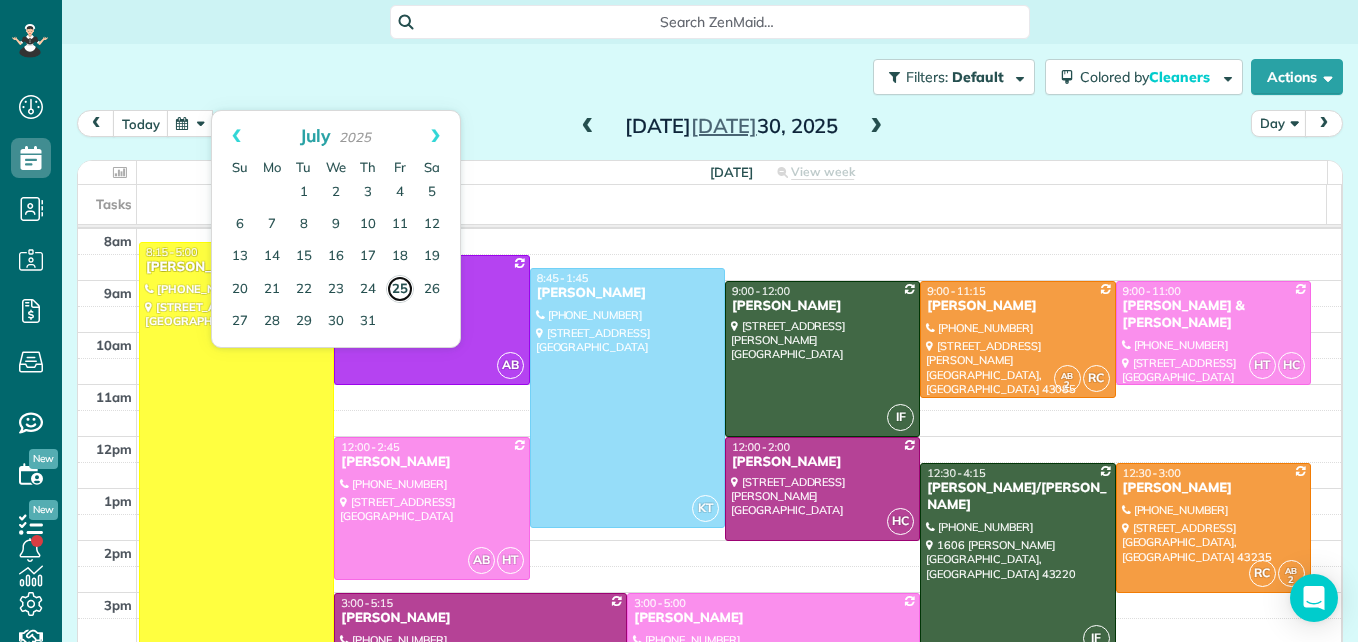 click on "25" at bounding box center [400, 289] 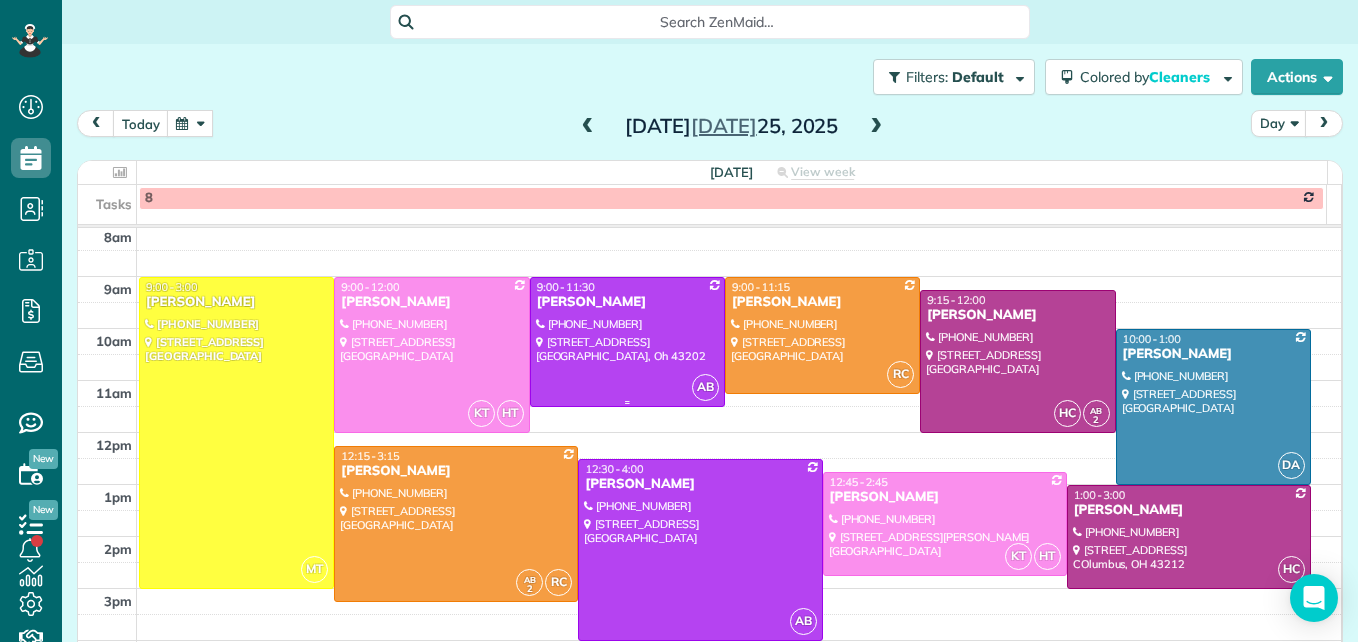 scroll, scrollTop: 309, scrollLeft: 0, axis: vertical 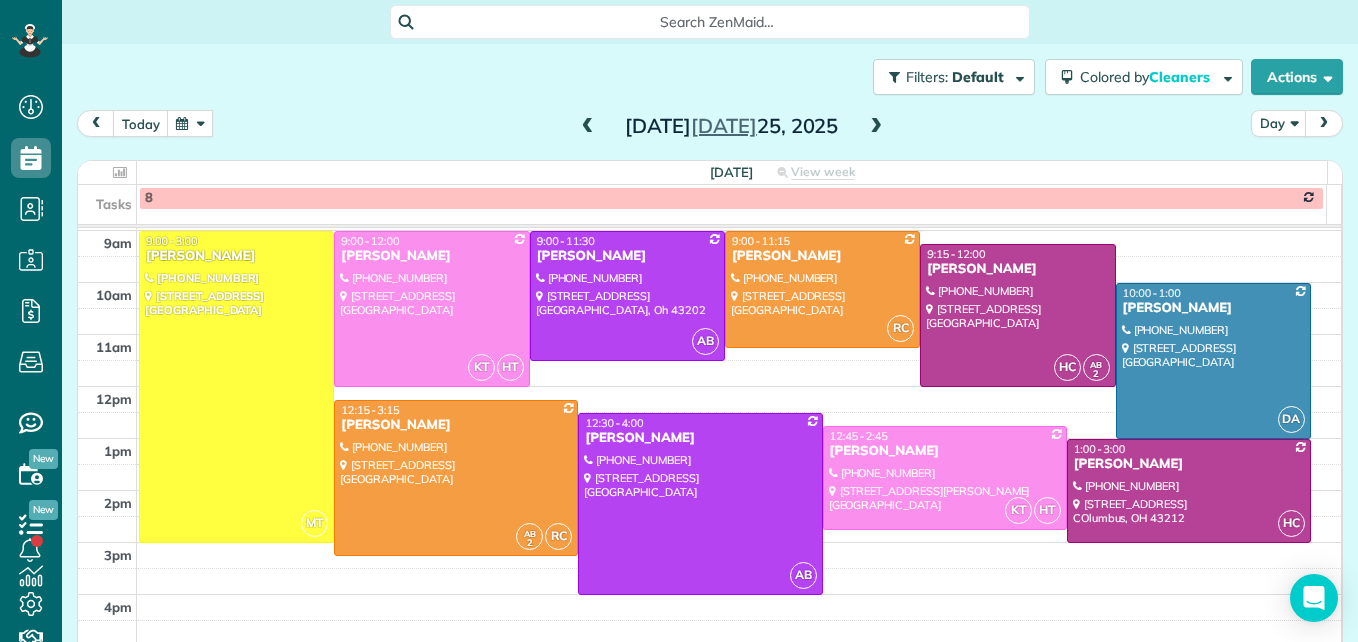 click at bounding box center (588, 127) 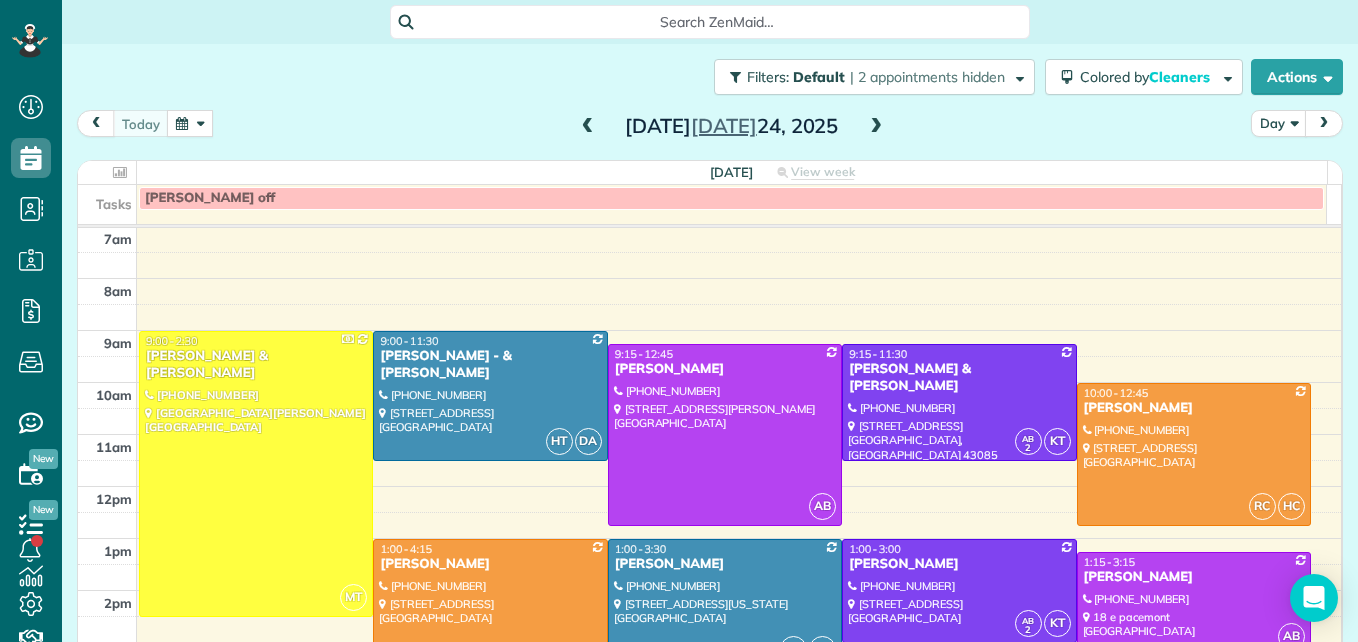 scroll, scrollTop: 309, scrollLeft: 0, axis: vertical 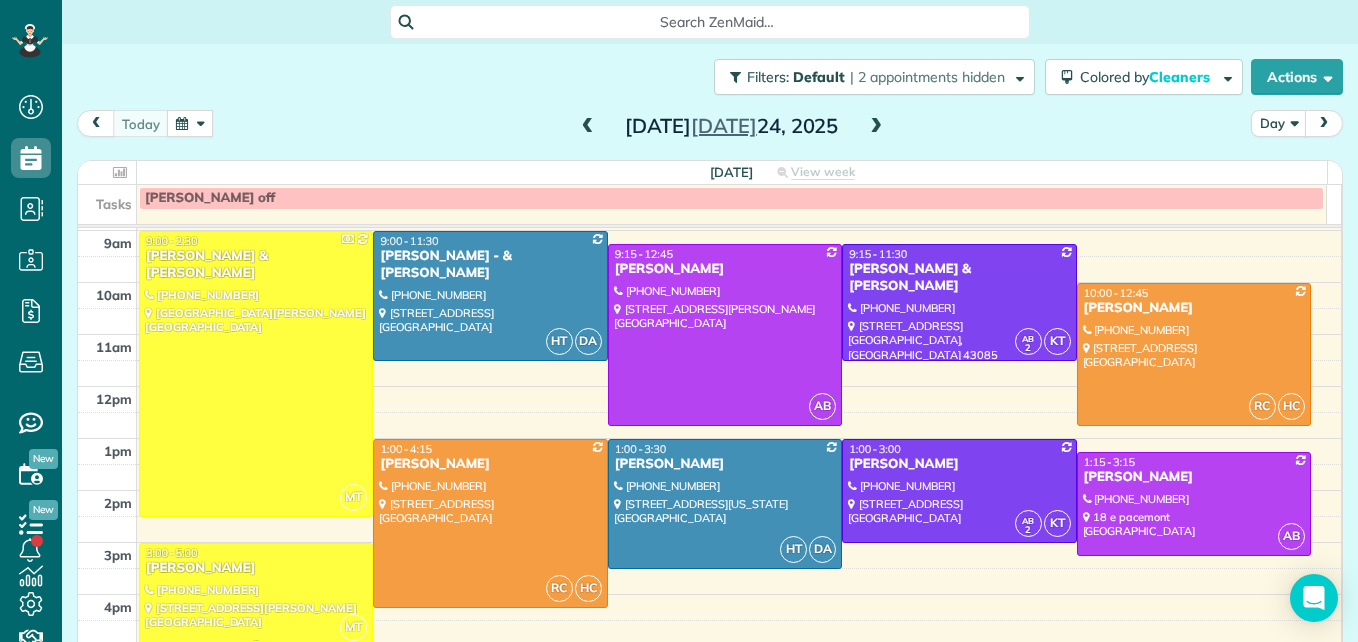click at bounding box center [256, 595] 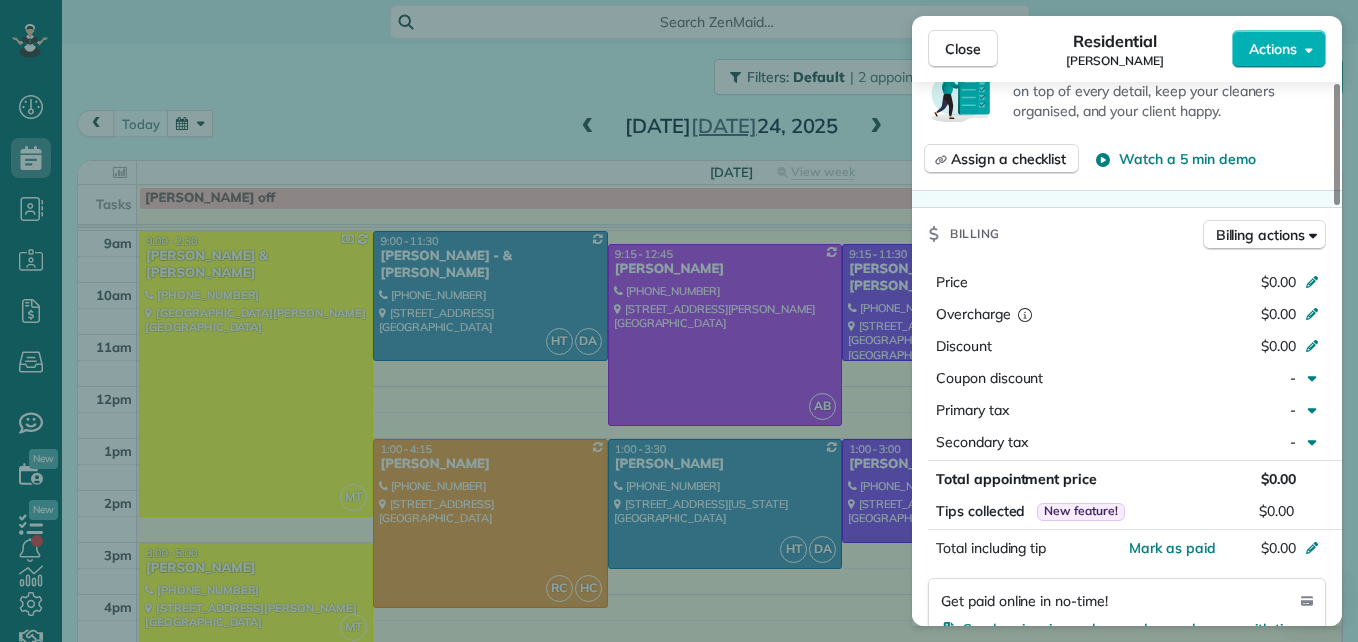 scroll, scrollTop: 800, scrollLeft: 0, axis: vertical 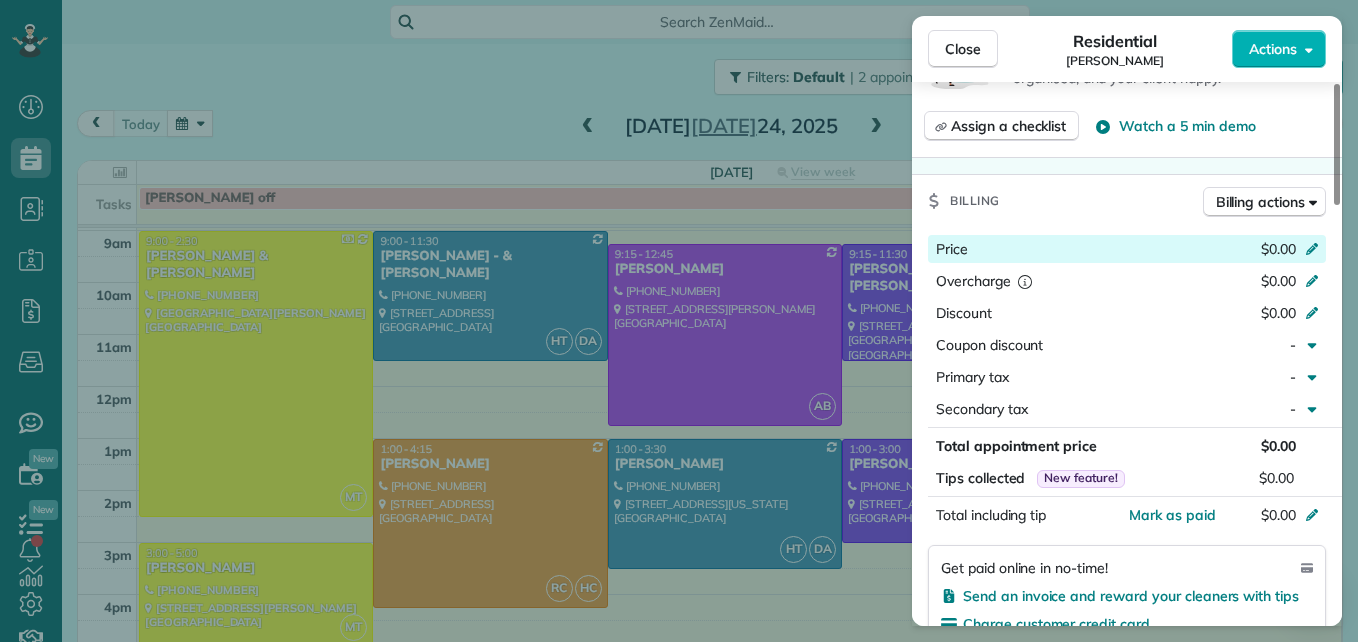 click 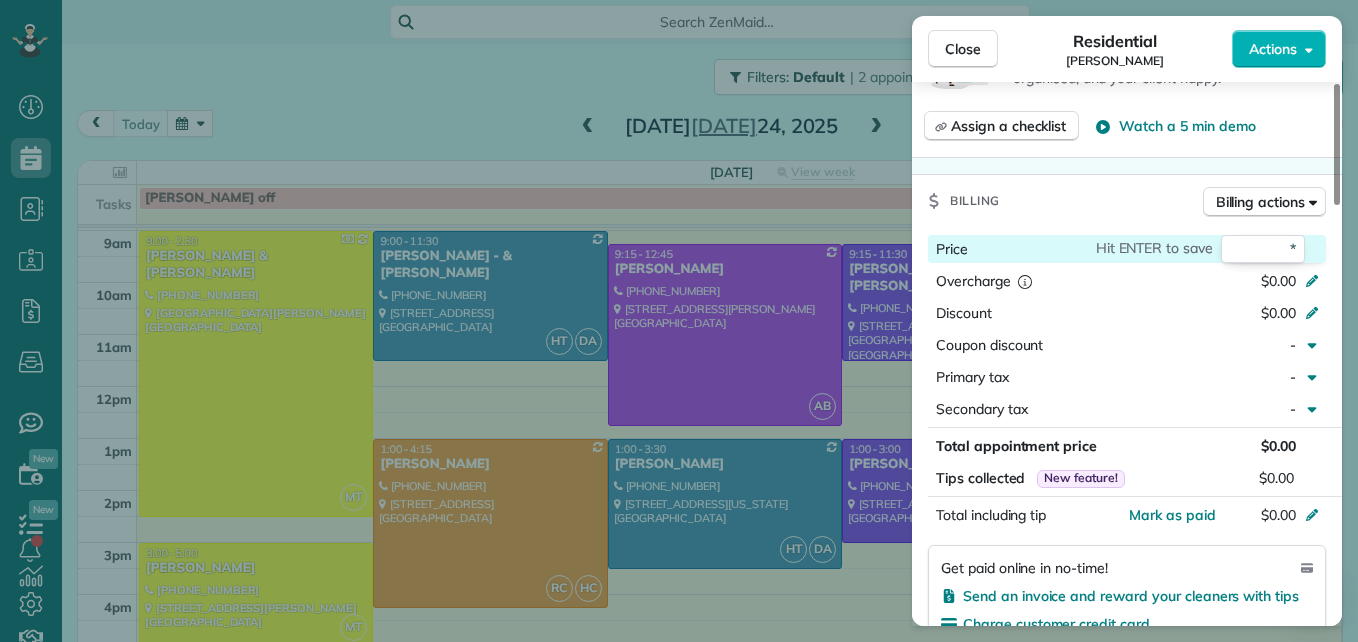 type on "**" 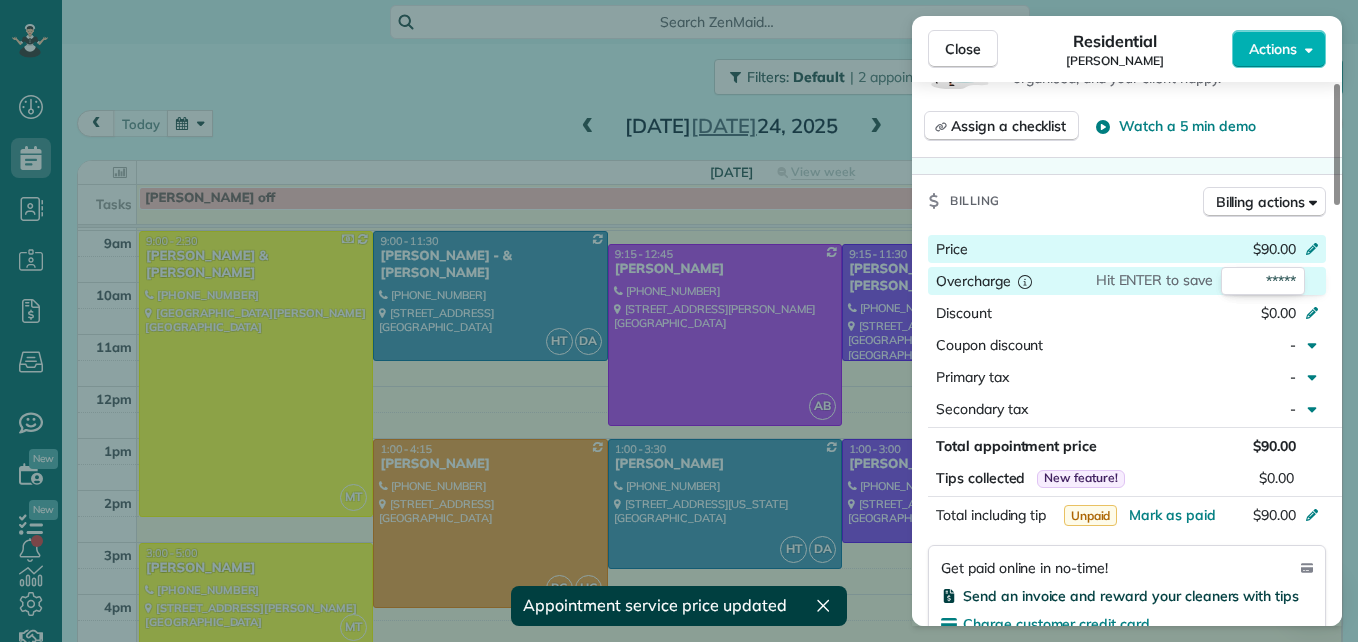click on "Send an invoice and reward your cleaners with tips" at bounding box center (1131, 596) 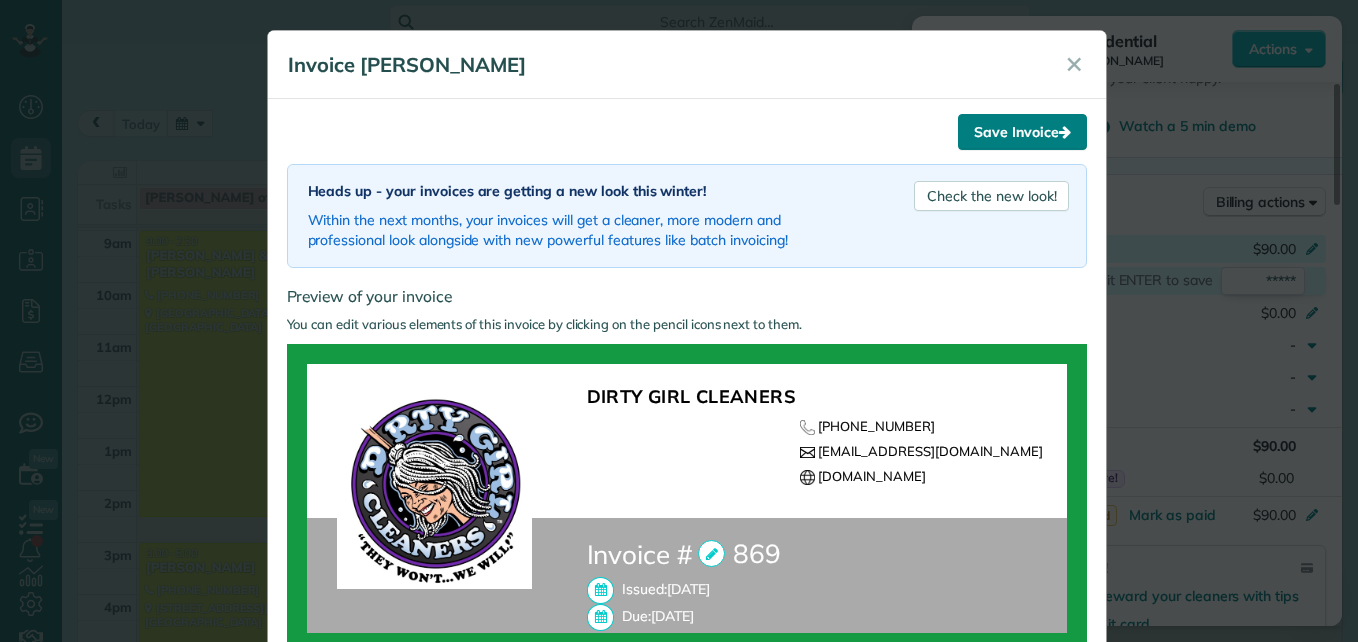 click on "Save Invoice" at bounding box center (1022, 132) 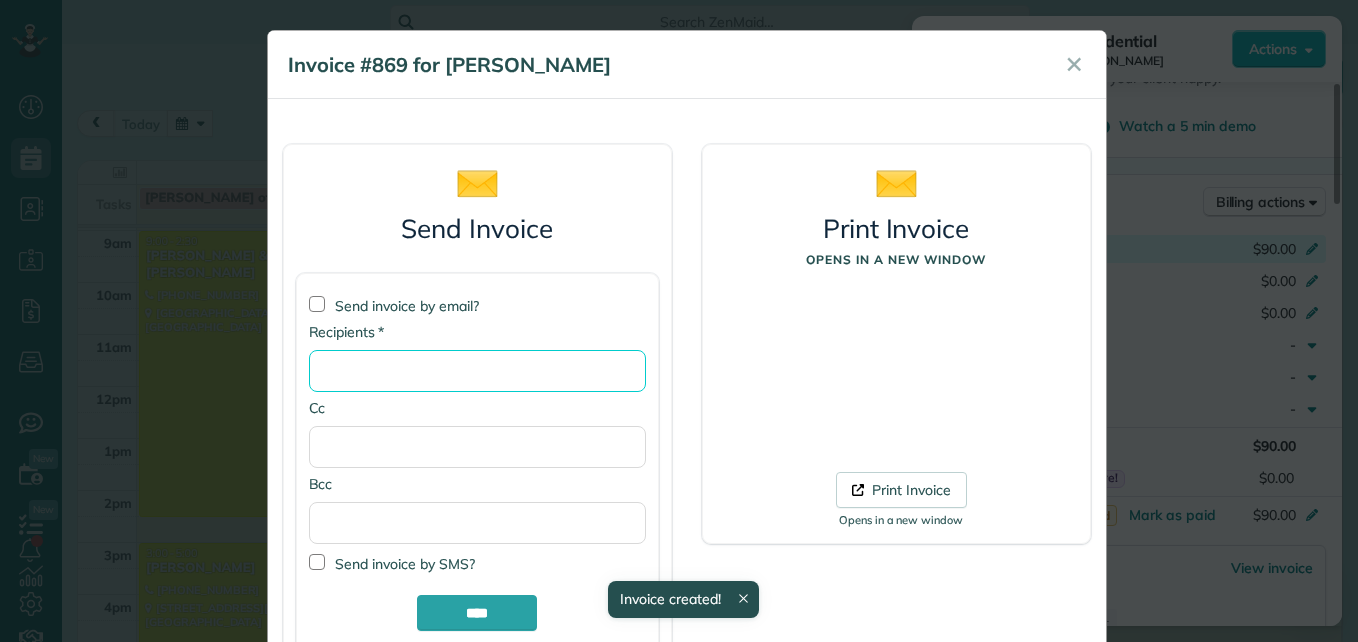 click on "*  Recipients" at bounding box center (477, 371) 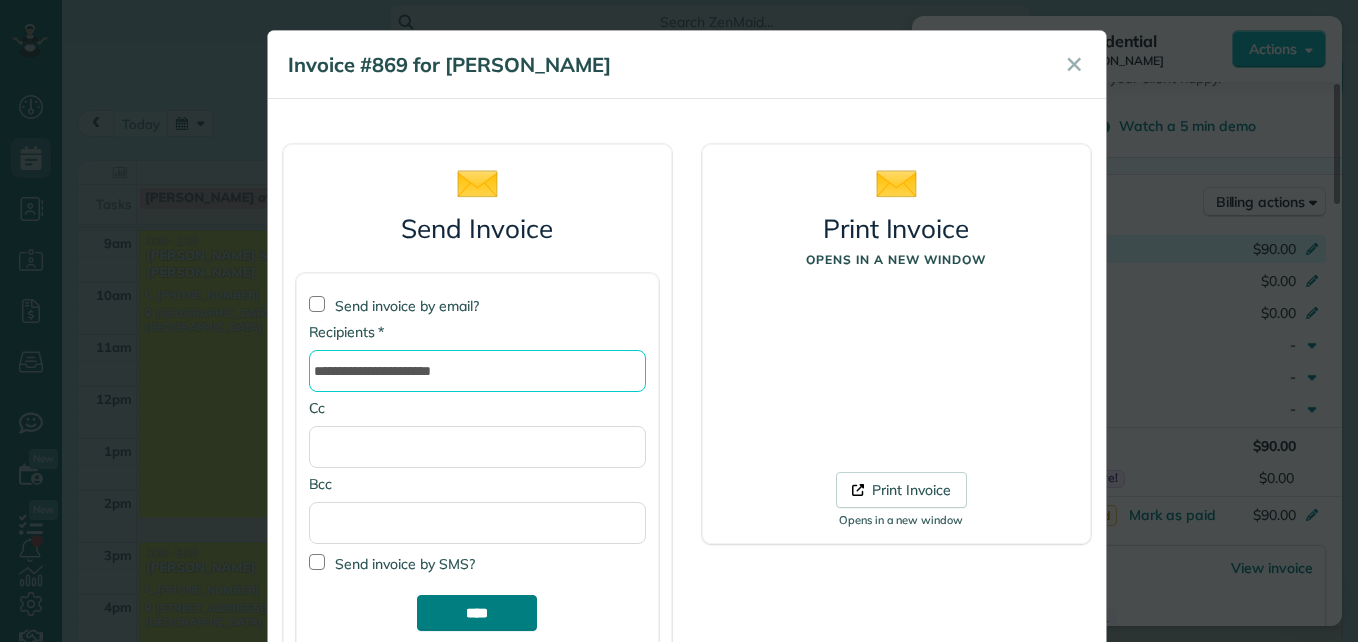 type on "**********" 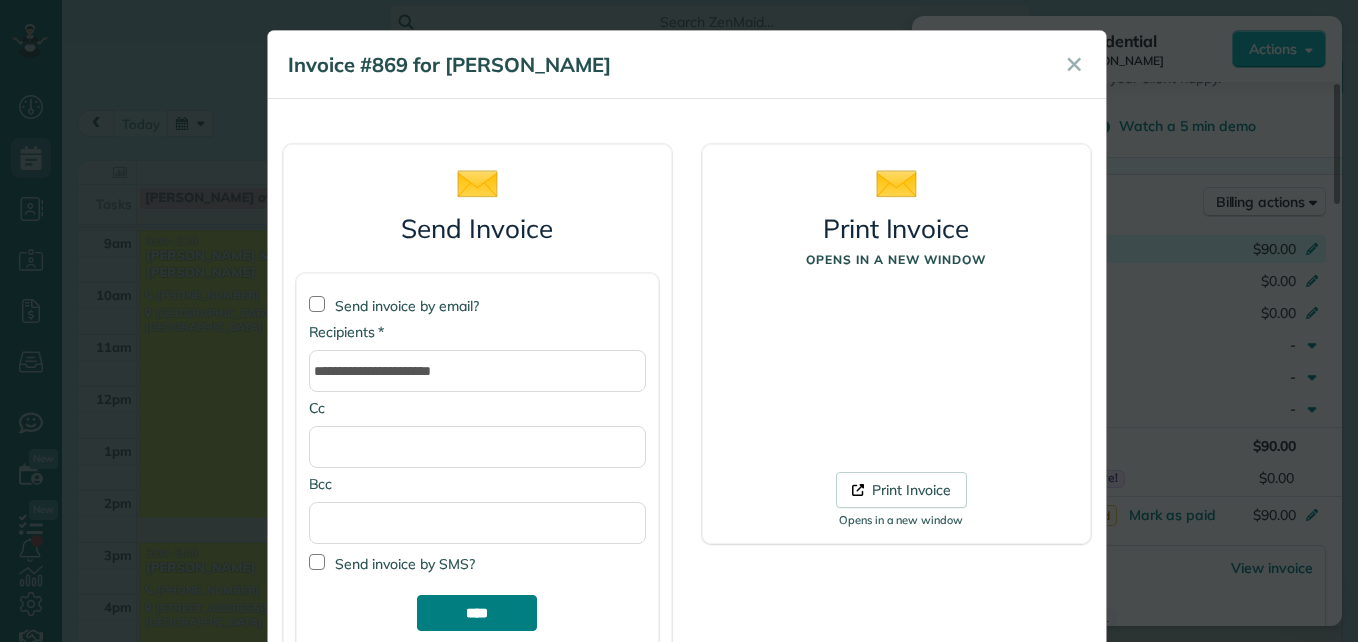 click on "****" at bounding box center [477, 613] 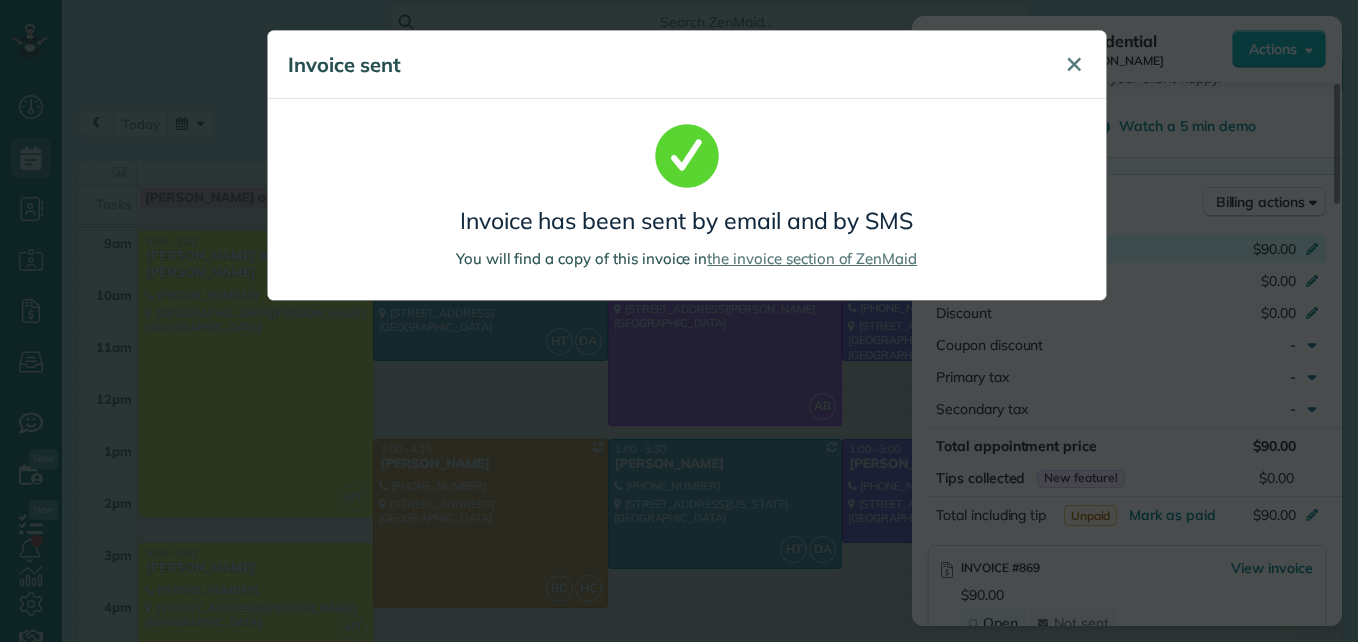click on "✕" at bounding box center (1074, 65) 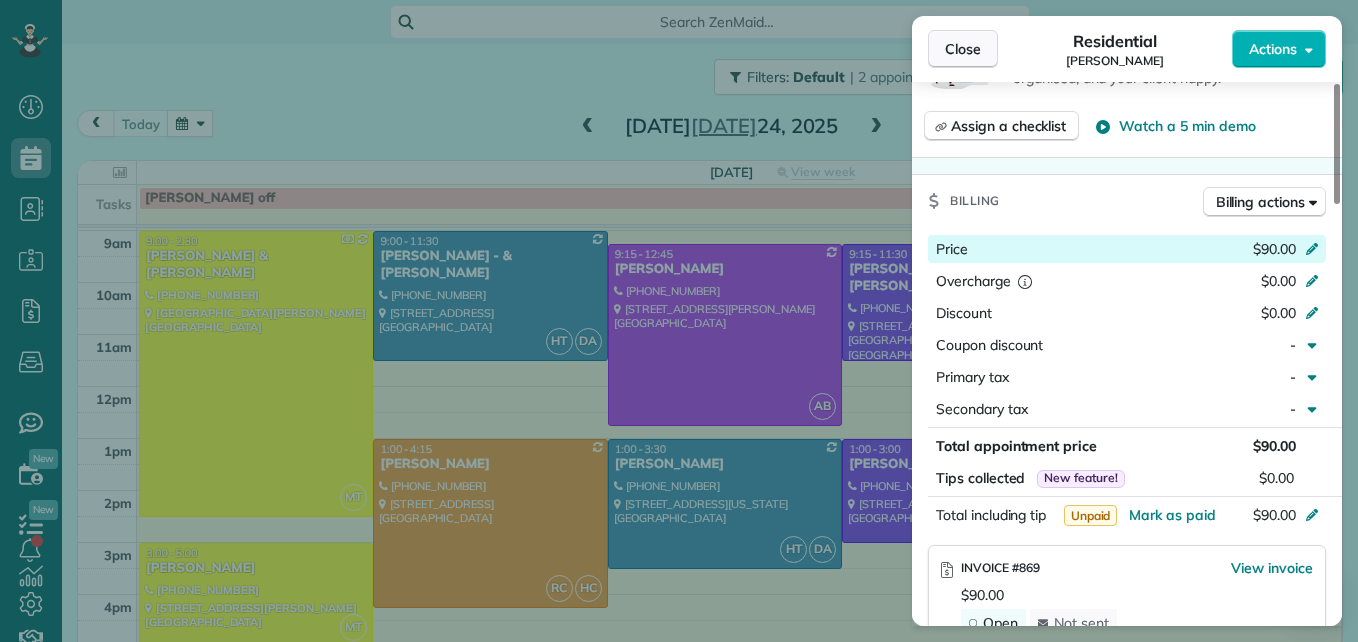 click on "Close" at bounding box center [963, 49] 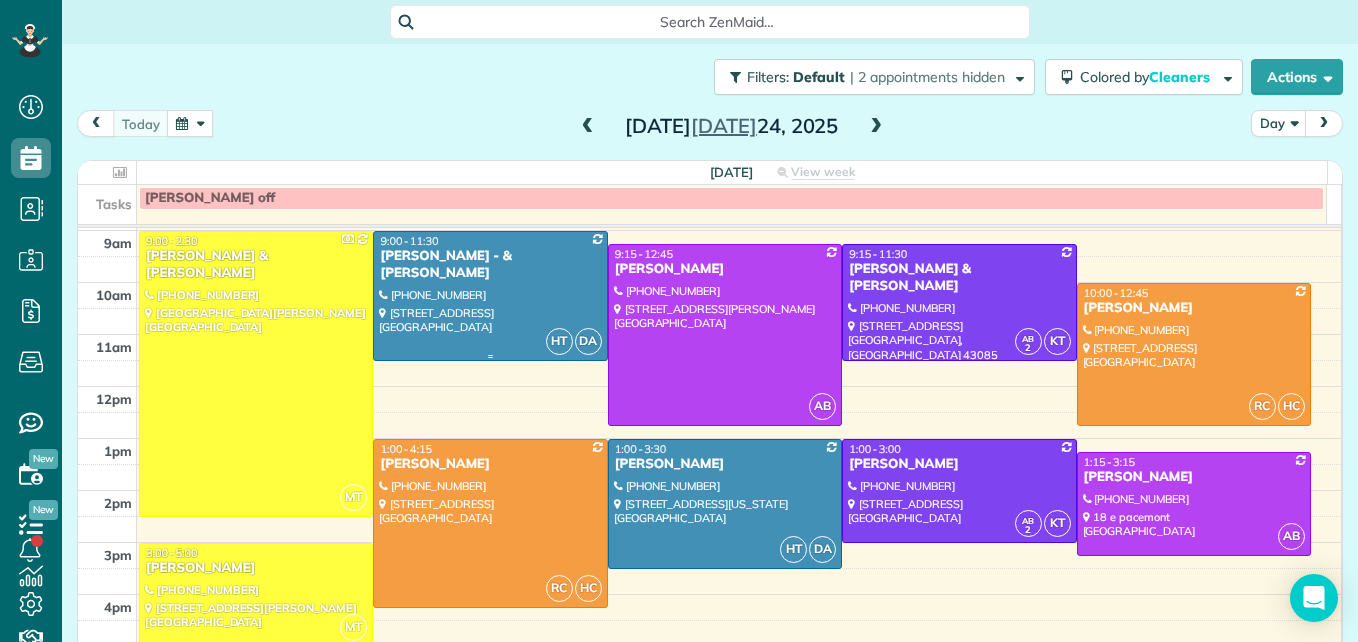 click at bounding box center [490, 296] 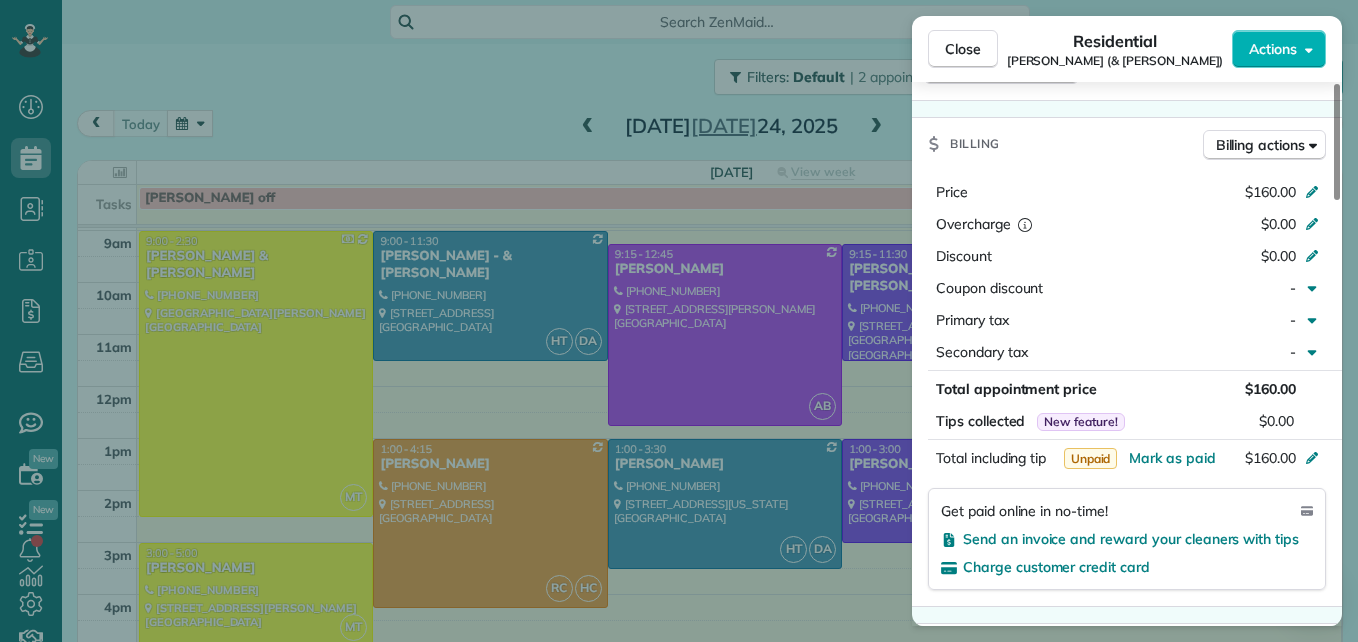 scroll, scrollTop: 1000, scrollLeft: 0, axis: vertical 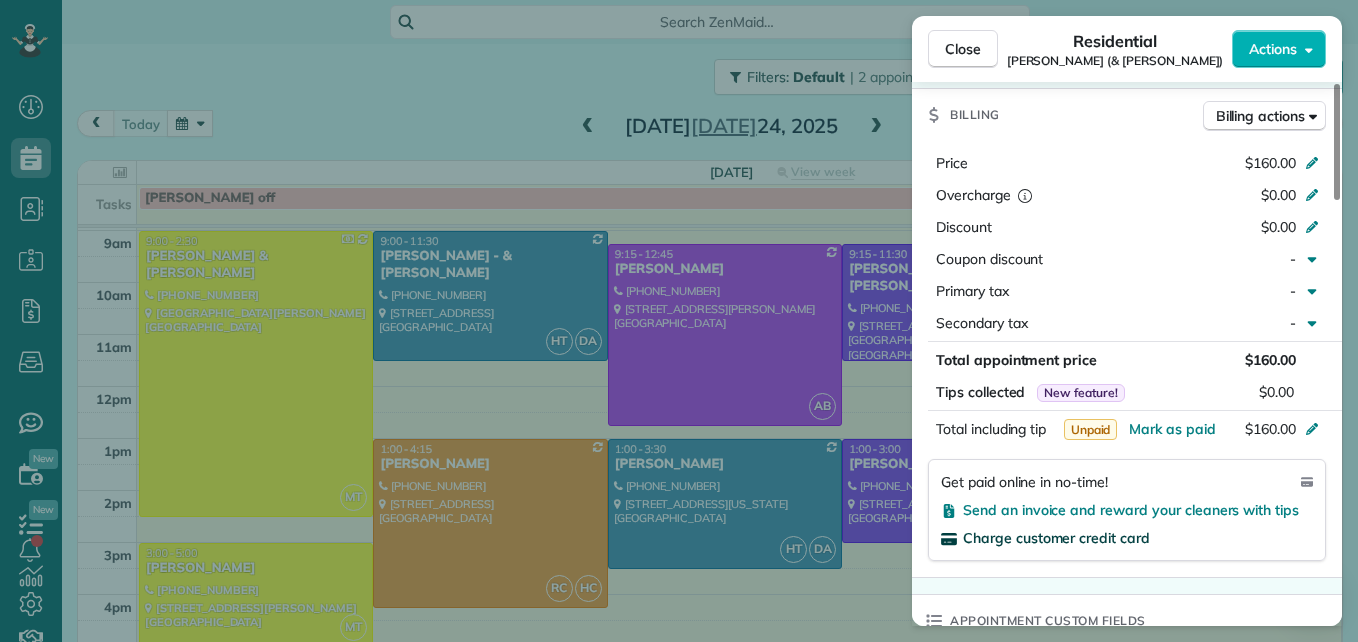 click on "Charge customer credit card" at bounding box center [1056, 538] 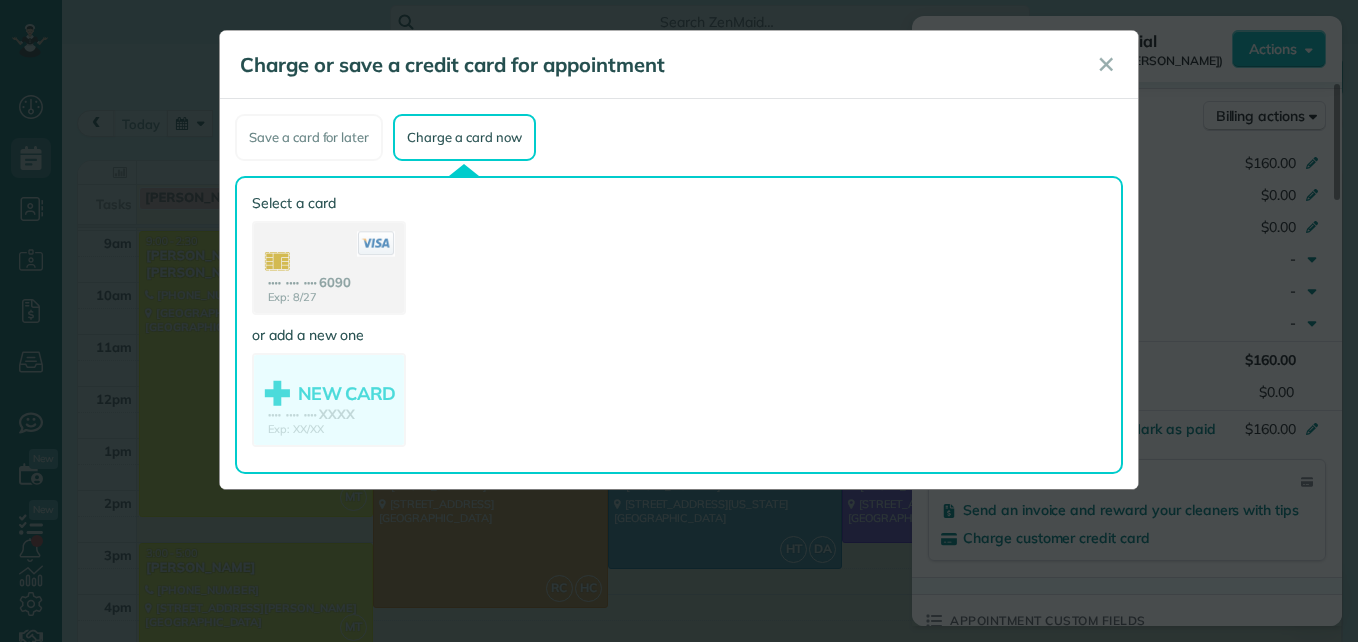 click 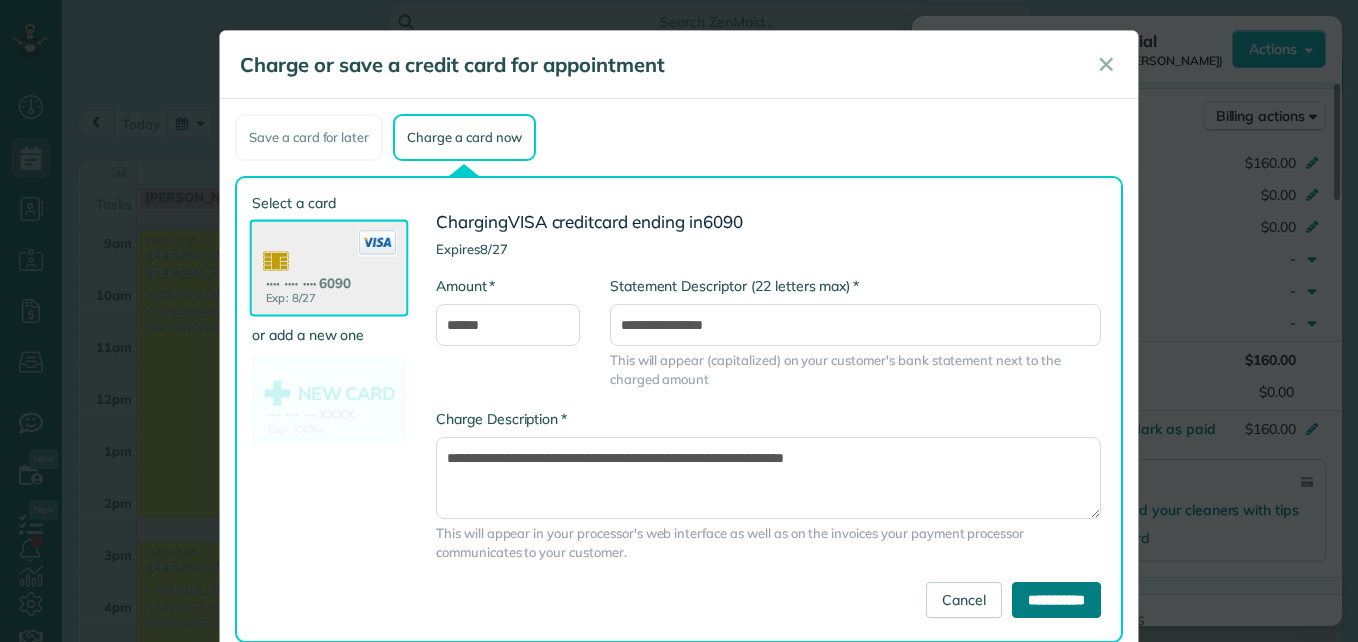 click on "**********" at bounding box center (1056, 600) 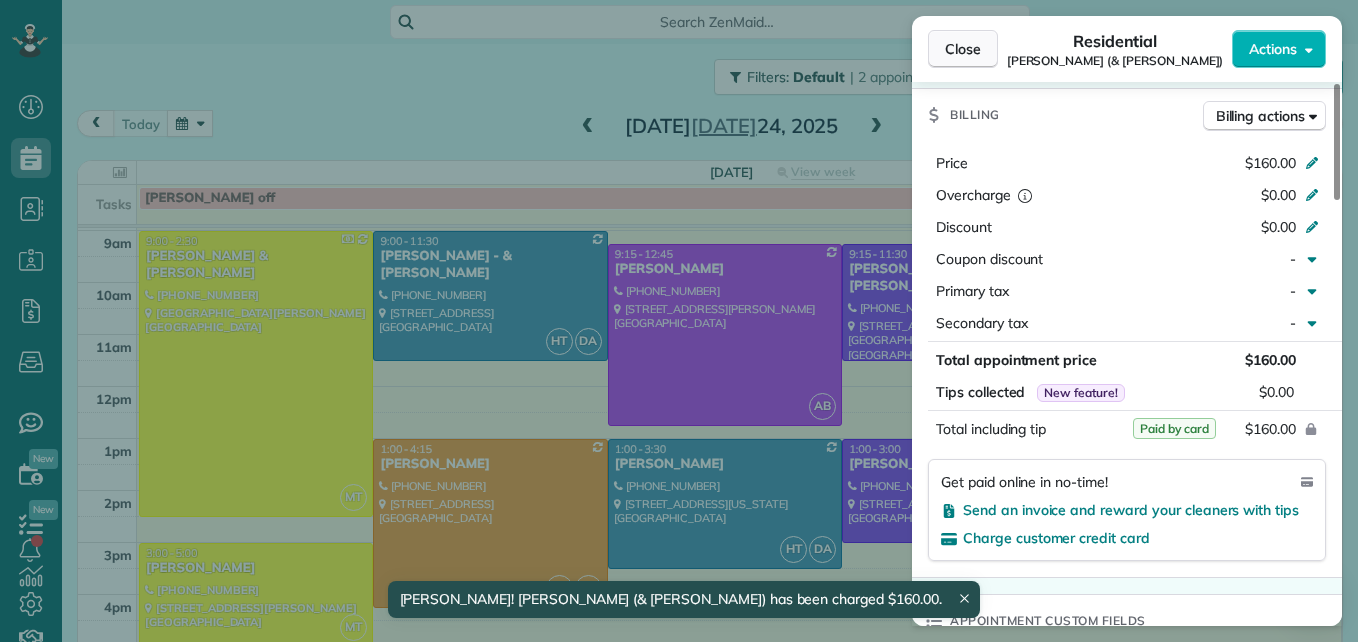 click on "Close" at bounding box center (963, 49) 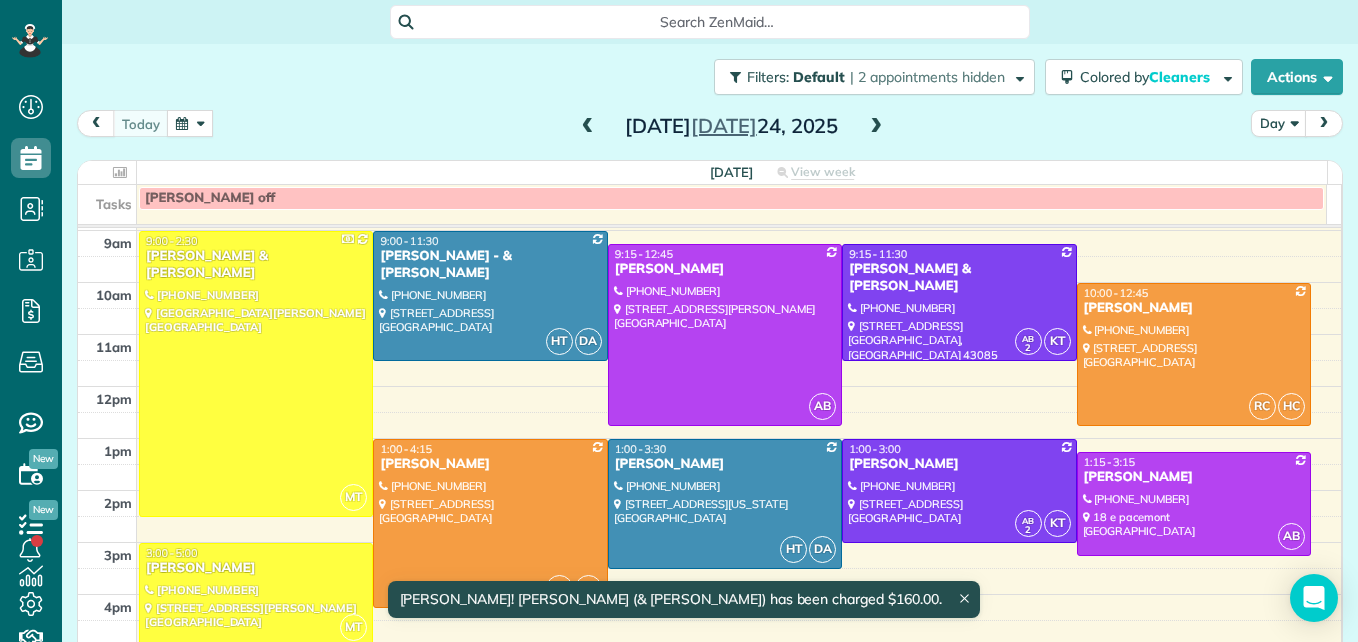click at bounding box center [876, 127] 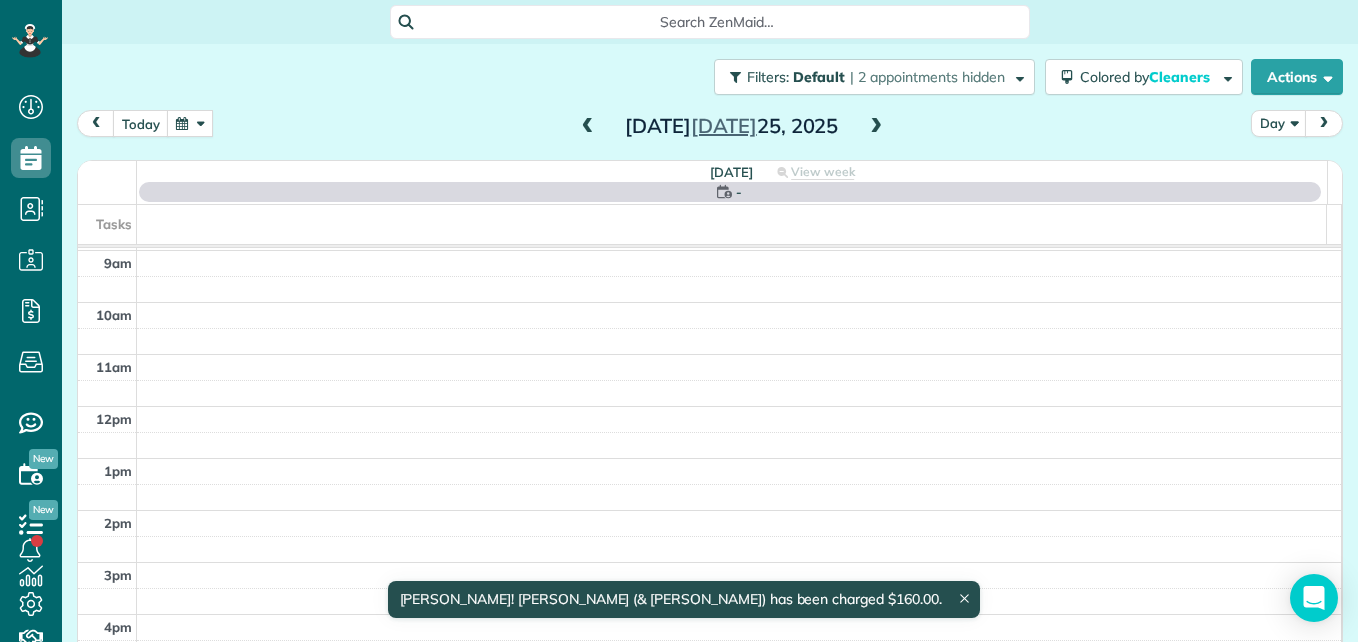 scroll, scrollTop: 209, scrollLeft: 0, axis: vertical 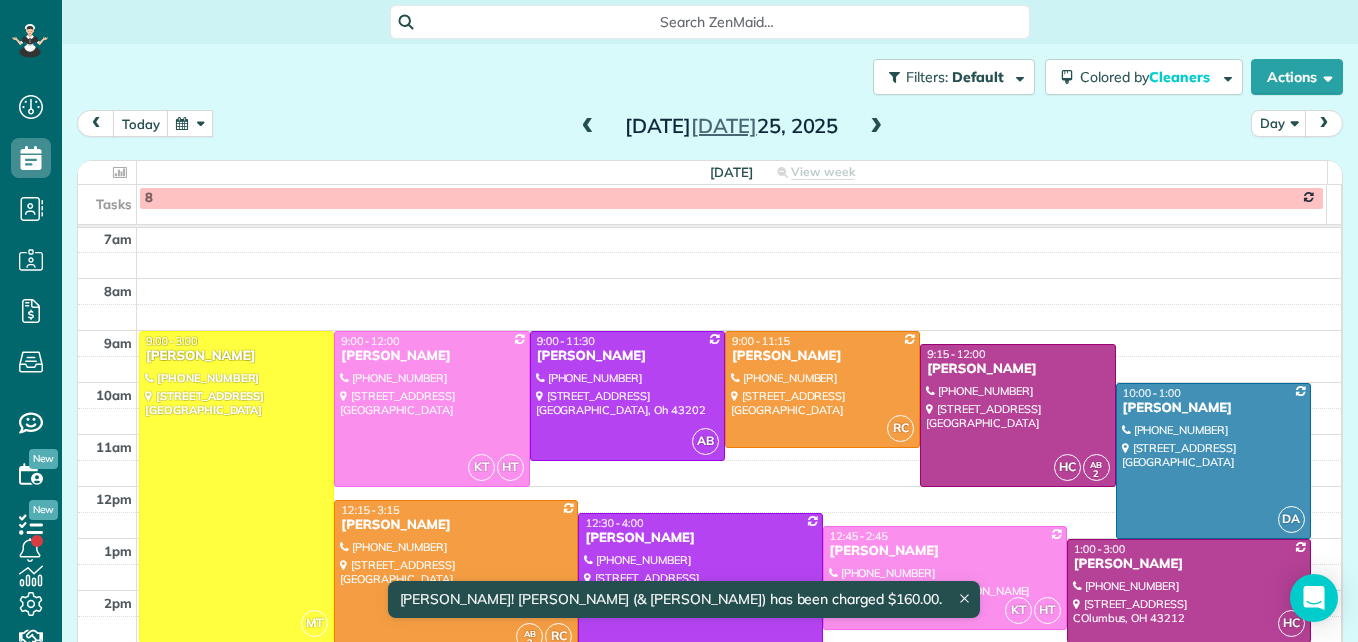 click at bounding box center [588, 127] 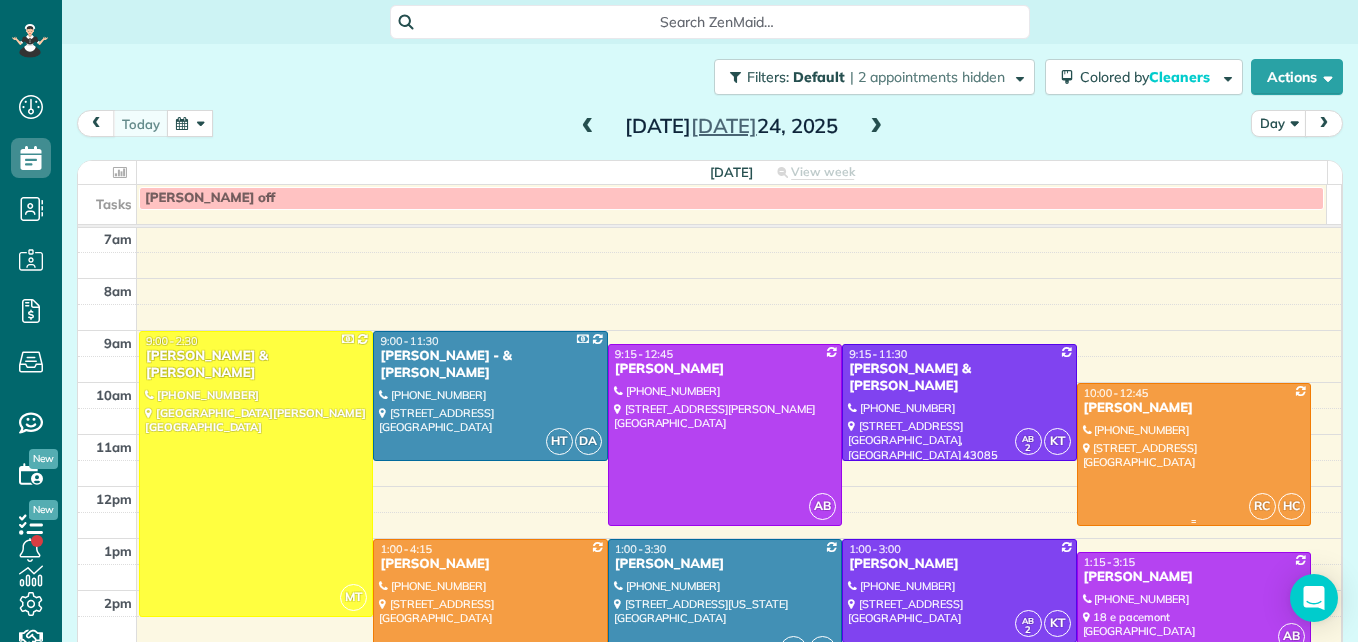 click at bounding box center [1194, 454] 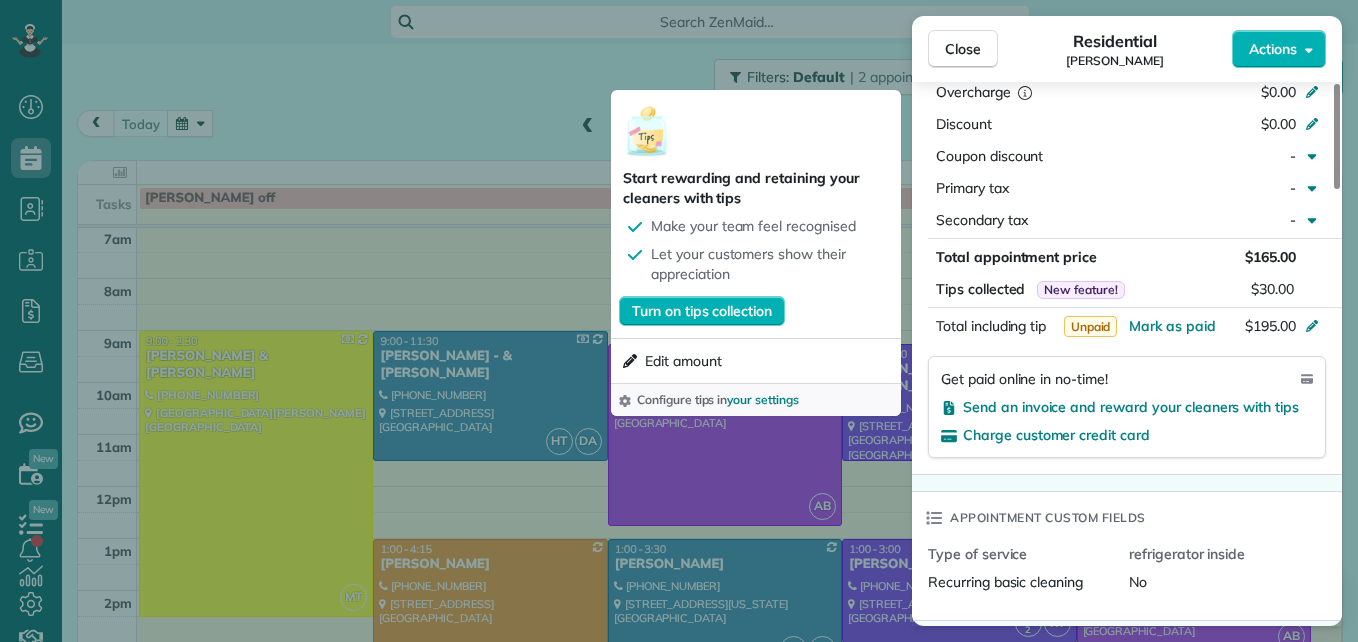 scroll, scrollTop: 1200, scrollLeft: 0, axis: vertical 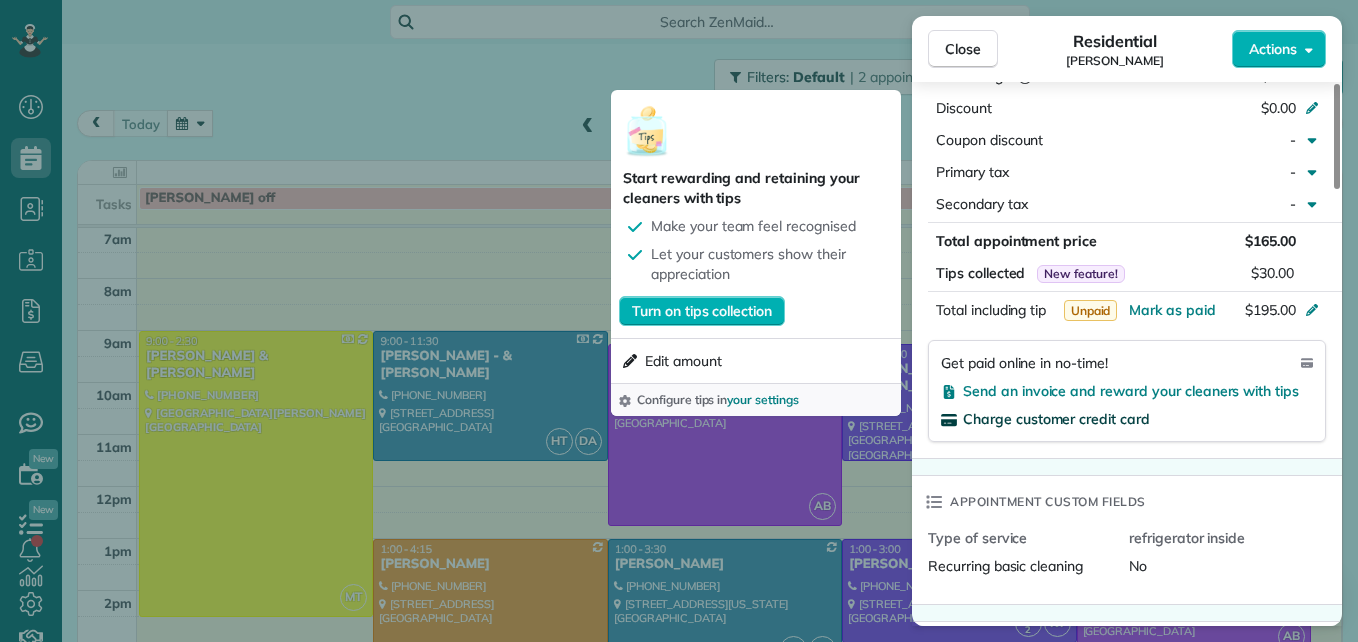click on "Charge customer credit card" at bounding box center [1056, 419] 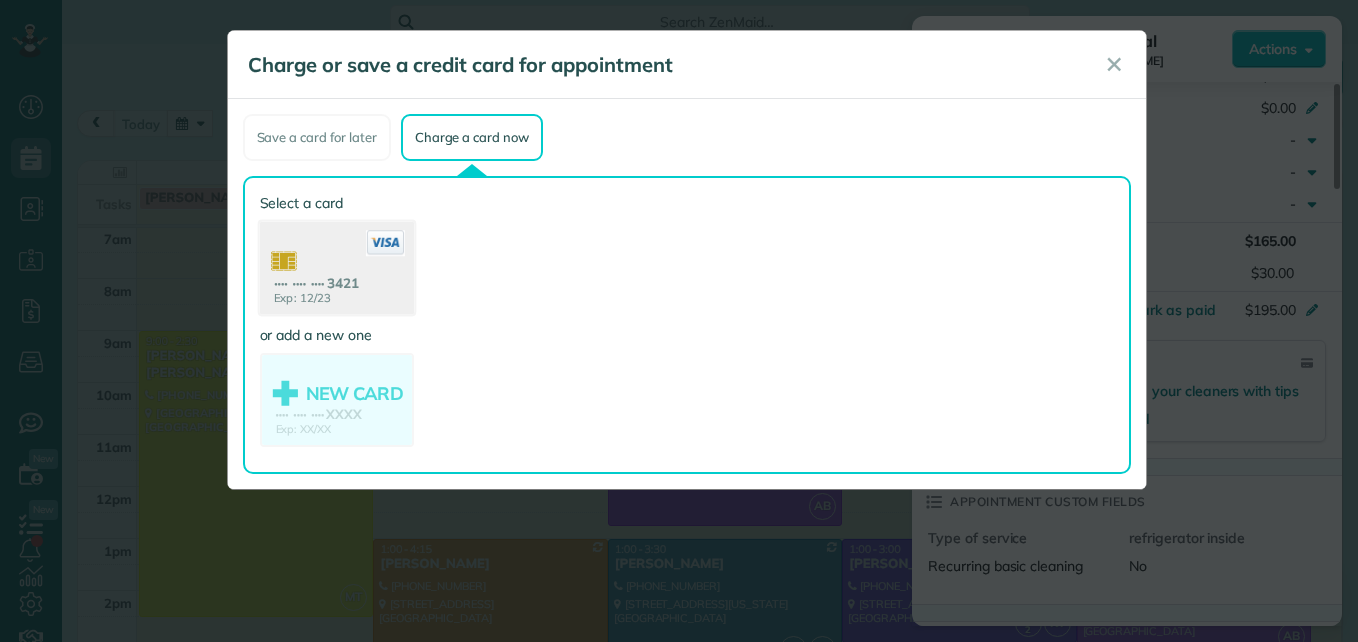 click 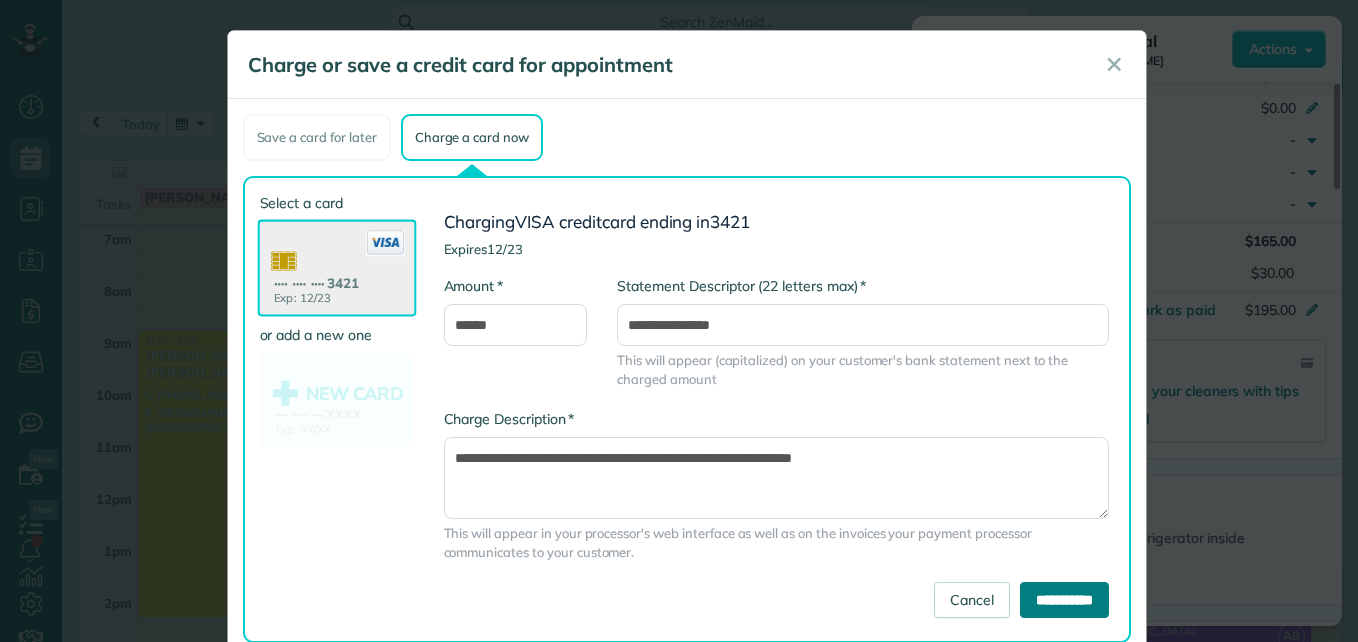 click on "**********" at bounding box center [1064, 600] 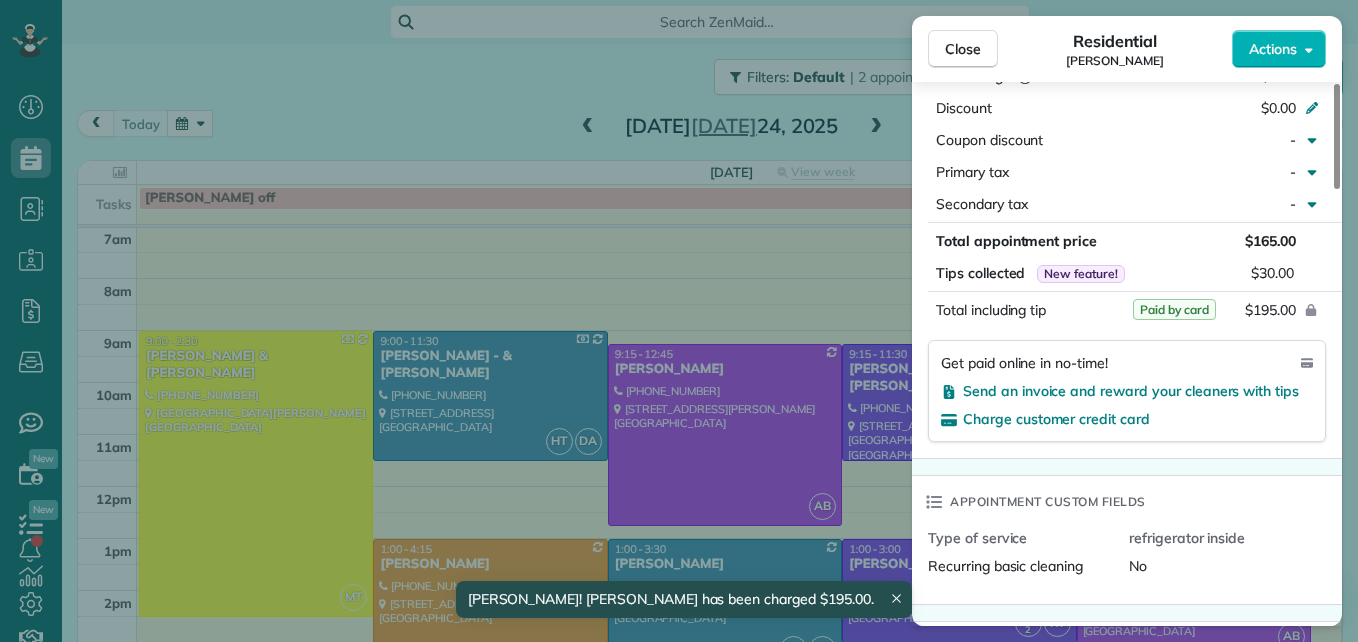 click on "Close Residential [PERSON_NAME] Actions Status Active [PERSON_NAME] · Open profile Mobile [PHONE_NUMBER] Lea Copy Mobile [PHONE_NUMBER] [PERSON_NAME] [PERSON_NAME][EMAIL_ADDRESS][PERSON_NAME][DOMAIN_NAME] Copy [EMAIL_ADDRESS][DOMAIN_NAME] Copy View Details Residential [DATE] ( [DATE] ) 10:00 AM 12:45 PM 2 hours and 45 minutes Repeats every 2 weeks Edit recurring service Previous ([DATE]) Next ([DATE]) [STREET_ADDRESS] Service was not rated yet Setup ratings Cleaners Time in and out Assign Invite Team No team assigned yet Cleaners River   [PERSON_NAME] 10:00 AM 12:45 PM [PERSON_NAME] 10:00 AM 12:45 PM Checklist Try Now Keep this appointment up to your standards. Stay on top of every detail, keep your cleaners organised, and your client happy. Assign a checklist Watch a 5 min demo Billing Billing actions Price $165.00 Overcharge $0.00 Discount $0.00 Coupon discount - Primary tax - Secondary tax - Total appointment price $165.00 Tips collected New feature! $30.00 Paid by card Total including tip $195.00 Get paid online in no-time! No 1" at bounding box center (679, 321) 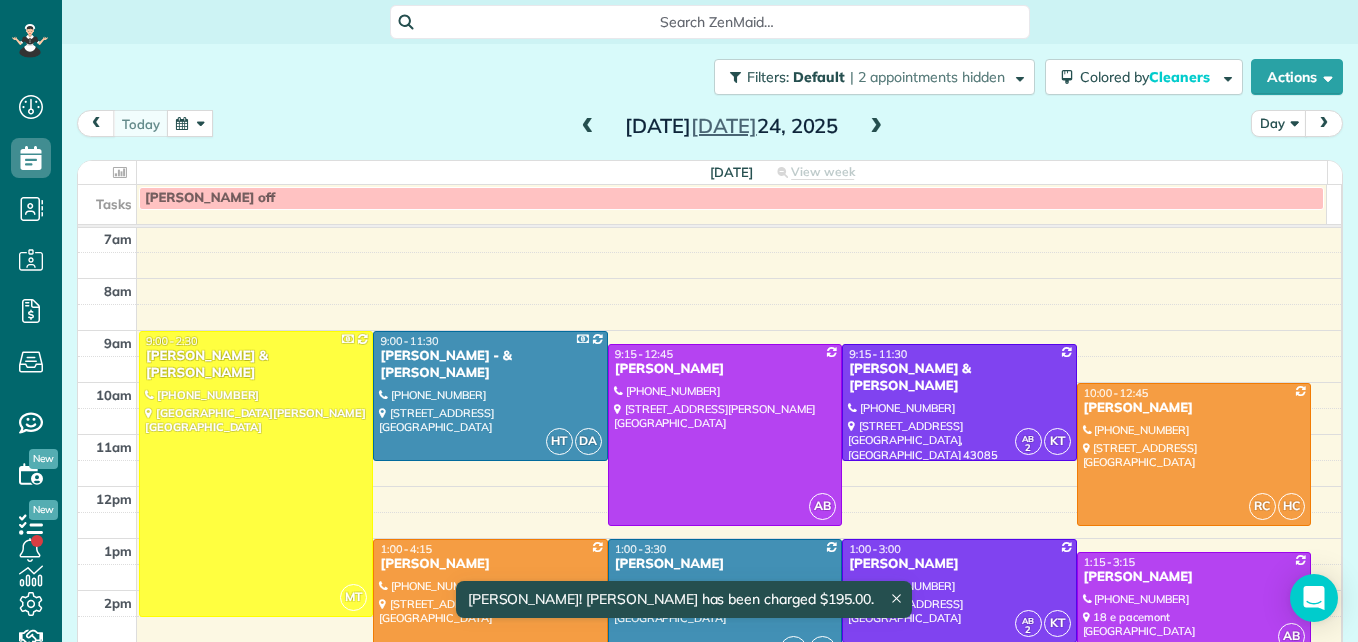 click at bounding box center (490, 623) 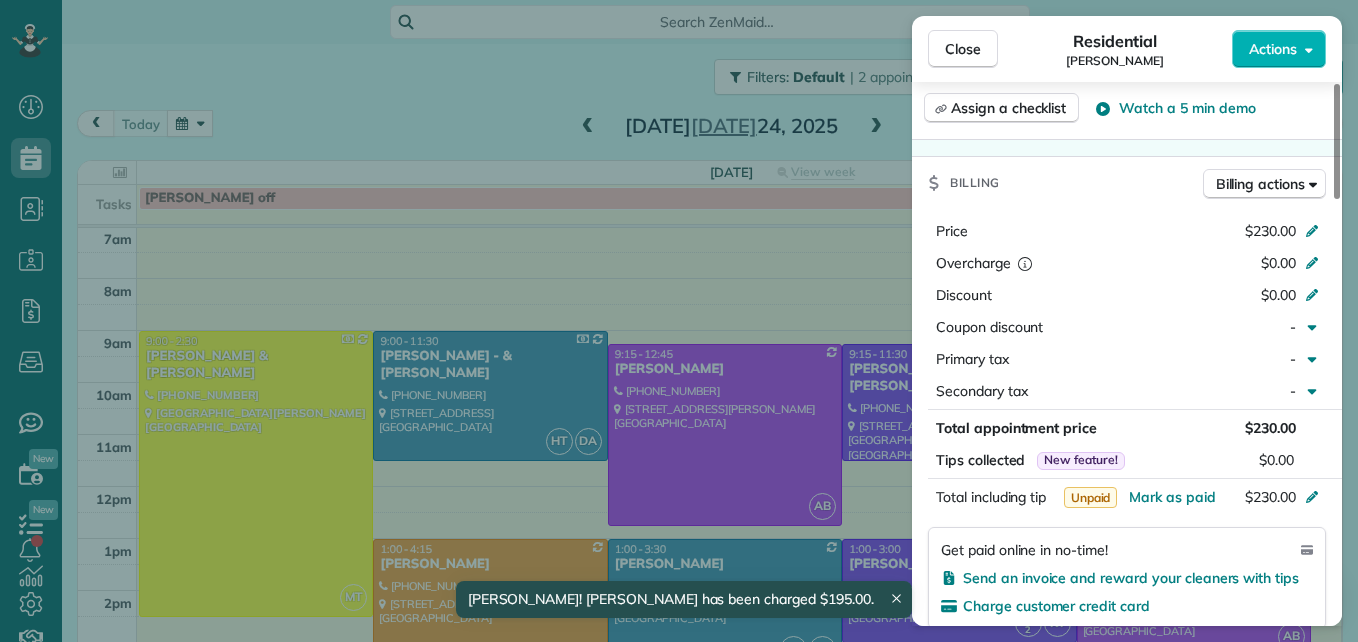 scroll, scrollTop: 1000, scrollLeft: 0, axis: vertical 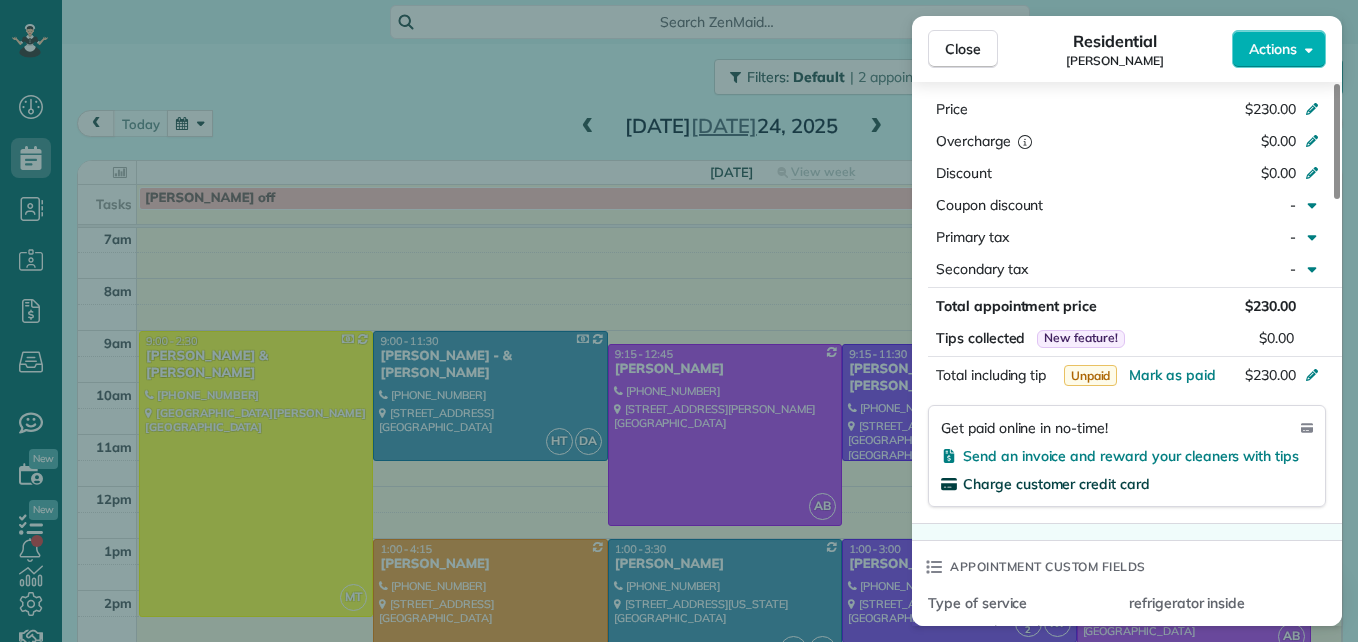 click on "Charge customer credit card" at bounding box center [1056, 484] 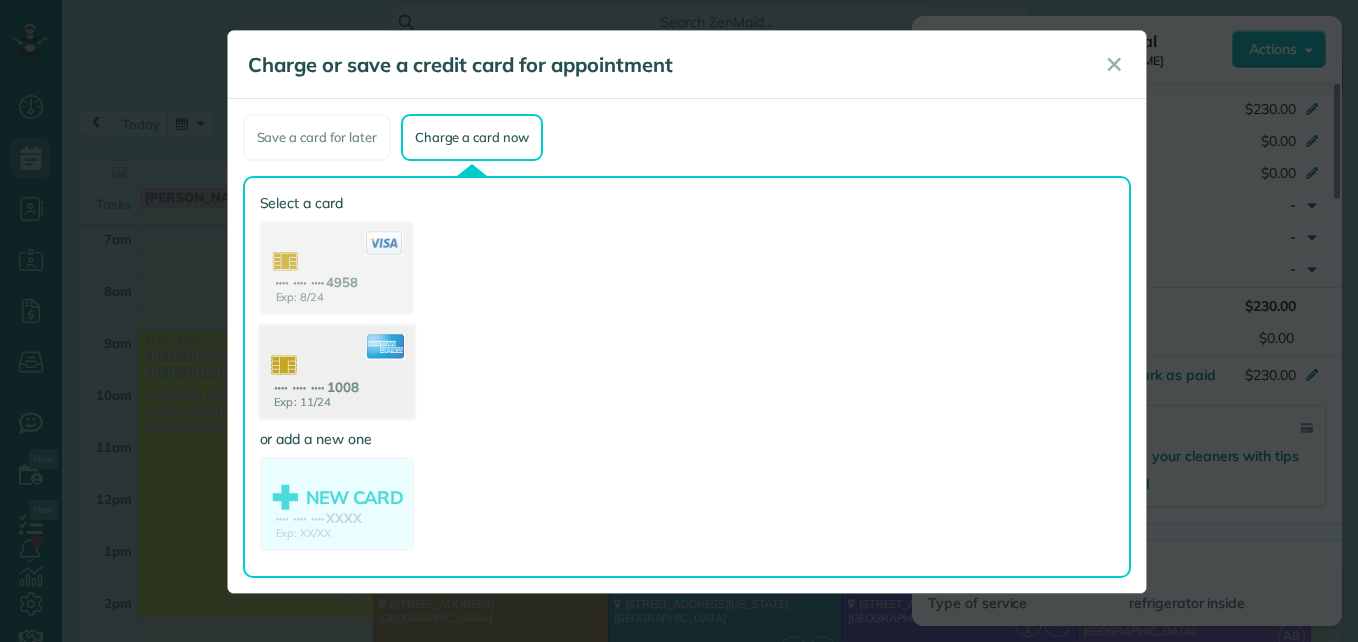 click 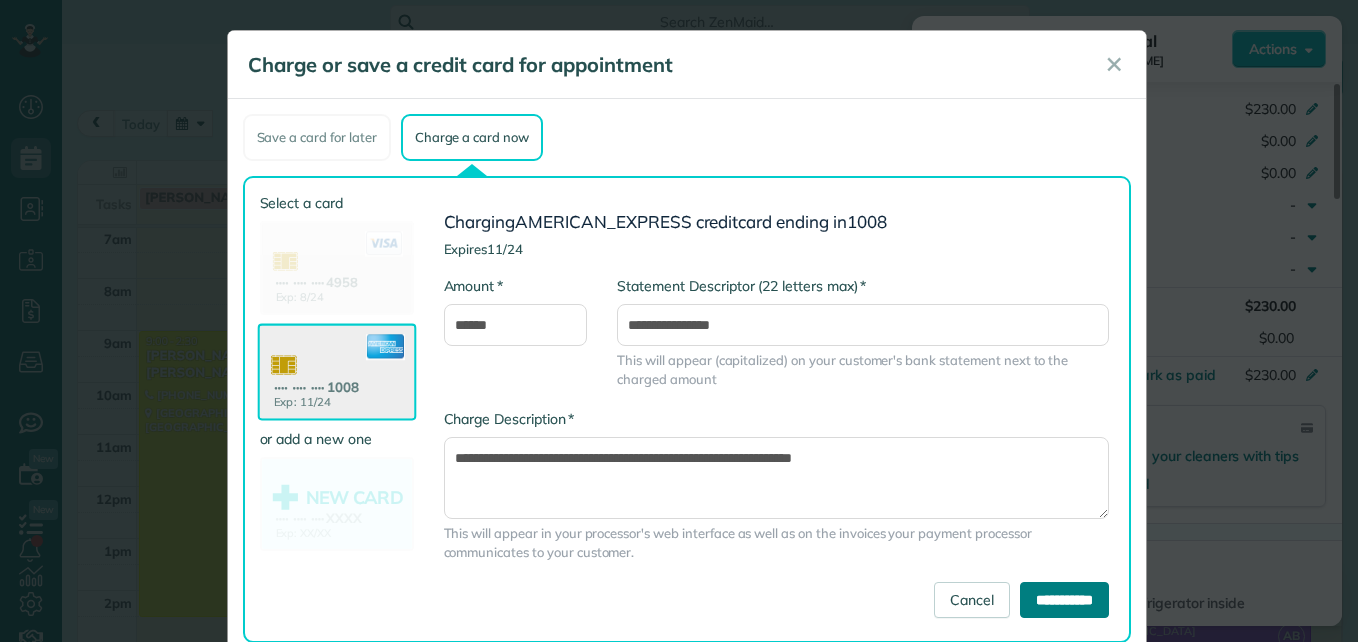 click on "**********" at bounding box center (1064, 600) 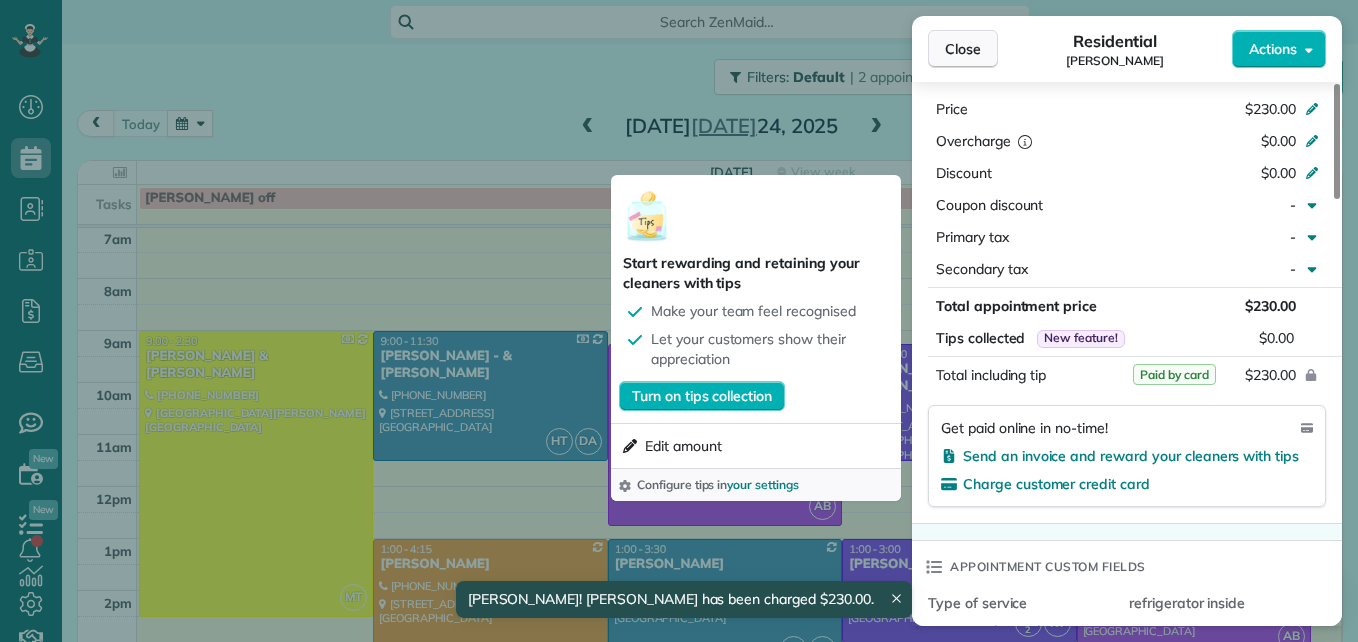 click on "Close" at bounding box center (963, 49) 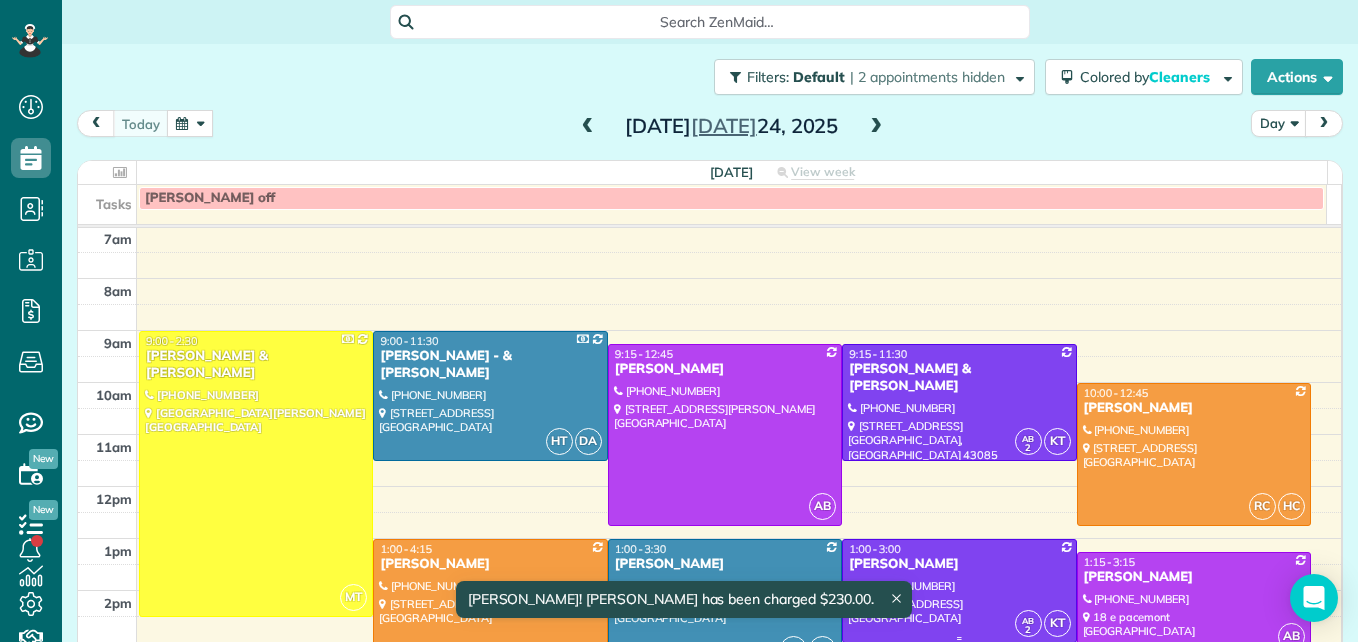 click on "[PERSON_NAME]" at bounding box center [959, 564] 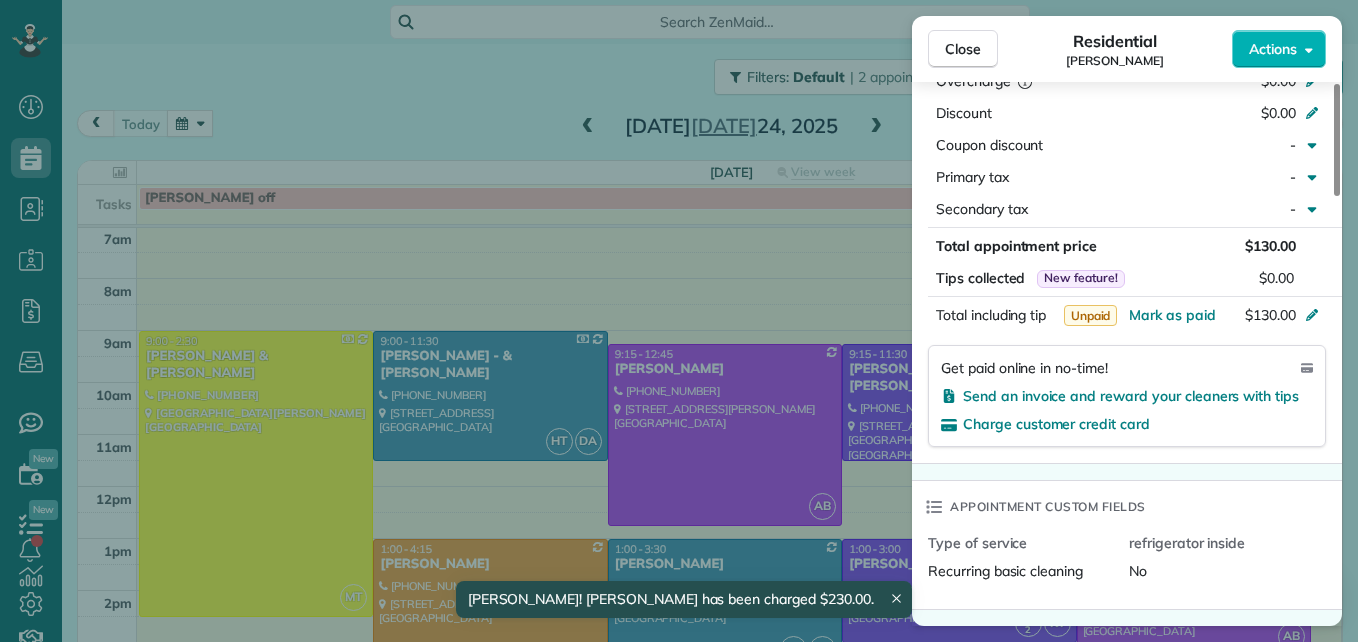 scroll, scrollTop: 1100, scrollLeft: 0, axis: vertical 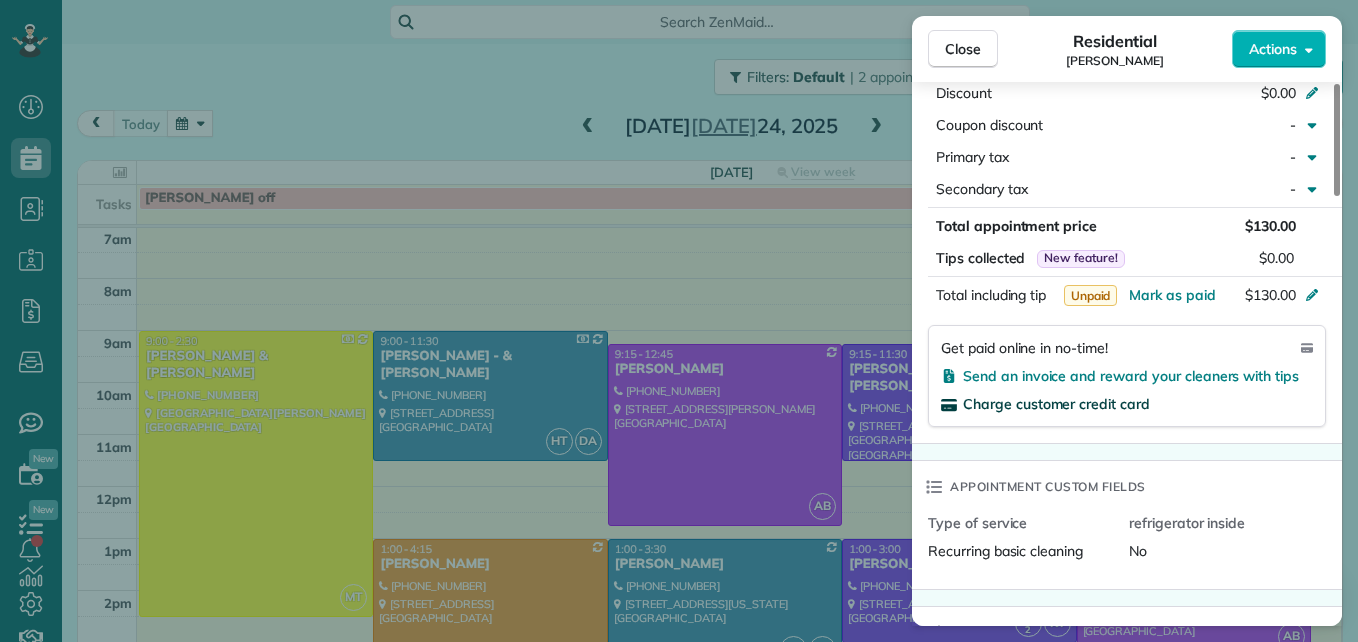 click on "Charge customer credit card" at bounding box center (1056, 404) 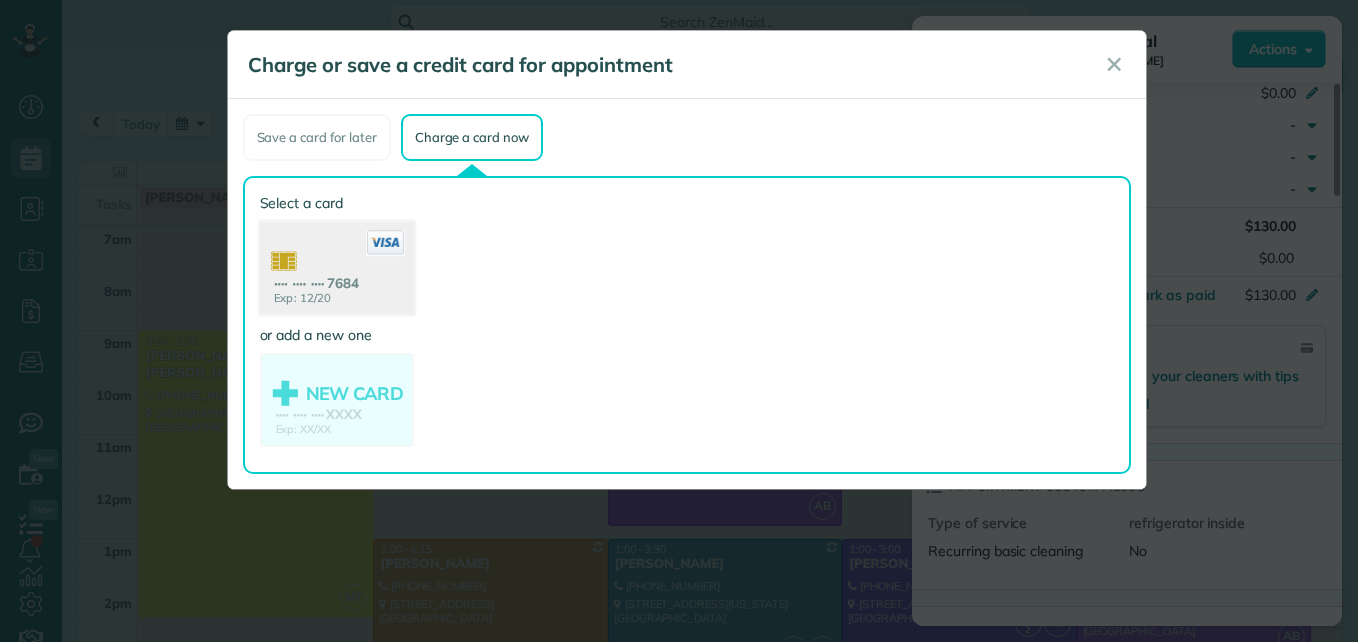 click 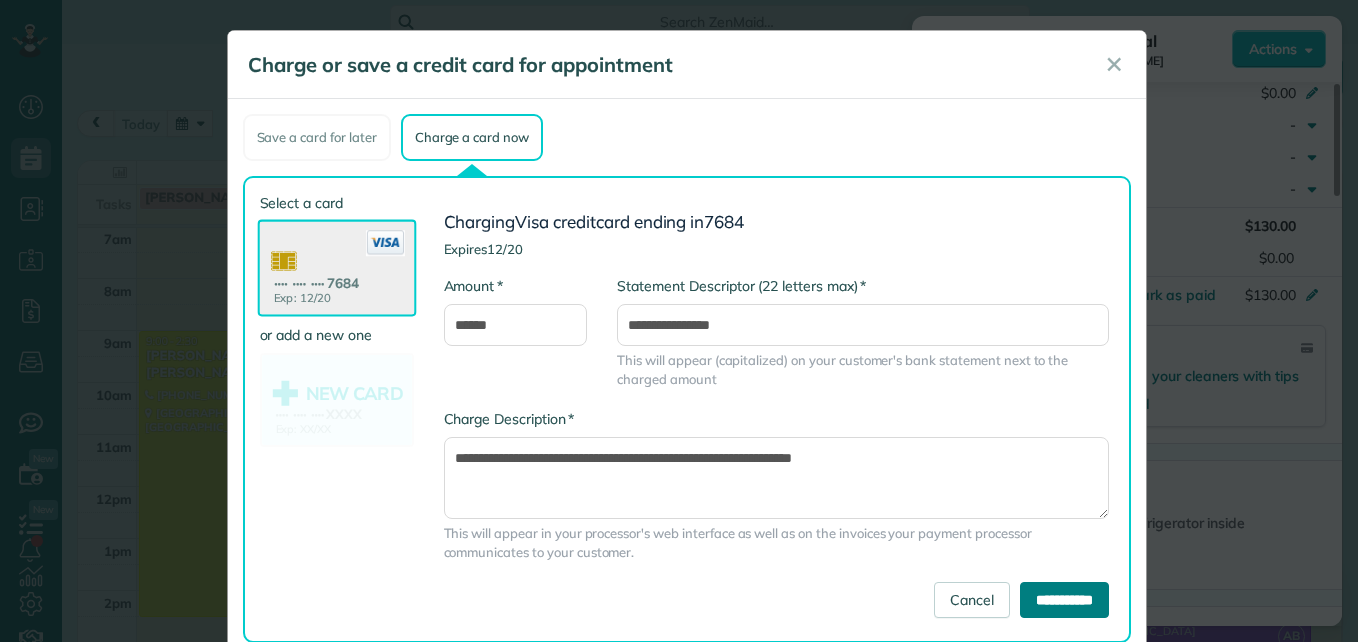 click on "**********" at bounding box center [1064, 600] 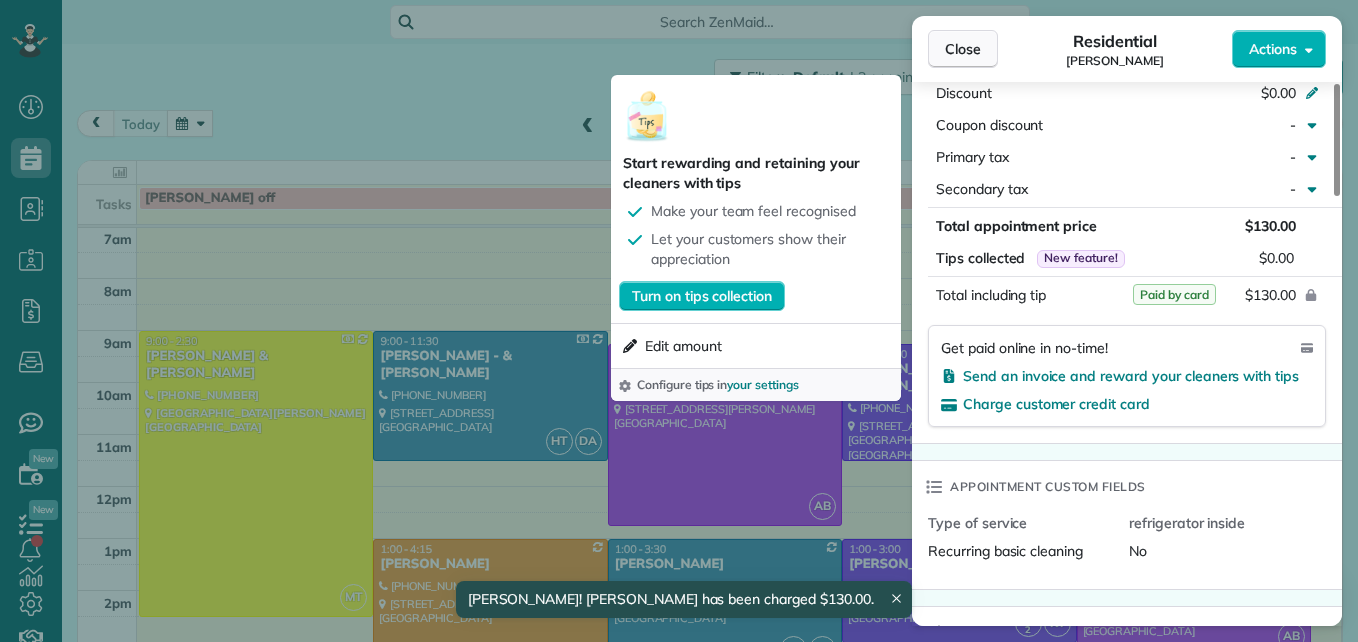 click on "Close" at bounding box center (963, 49) 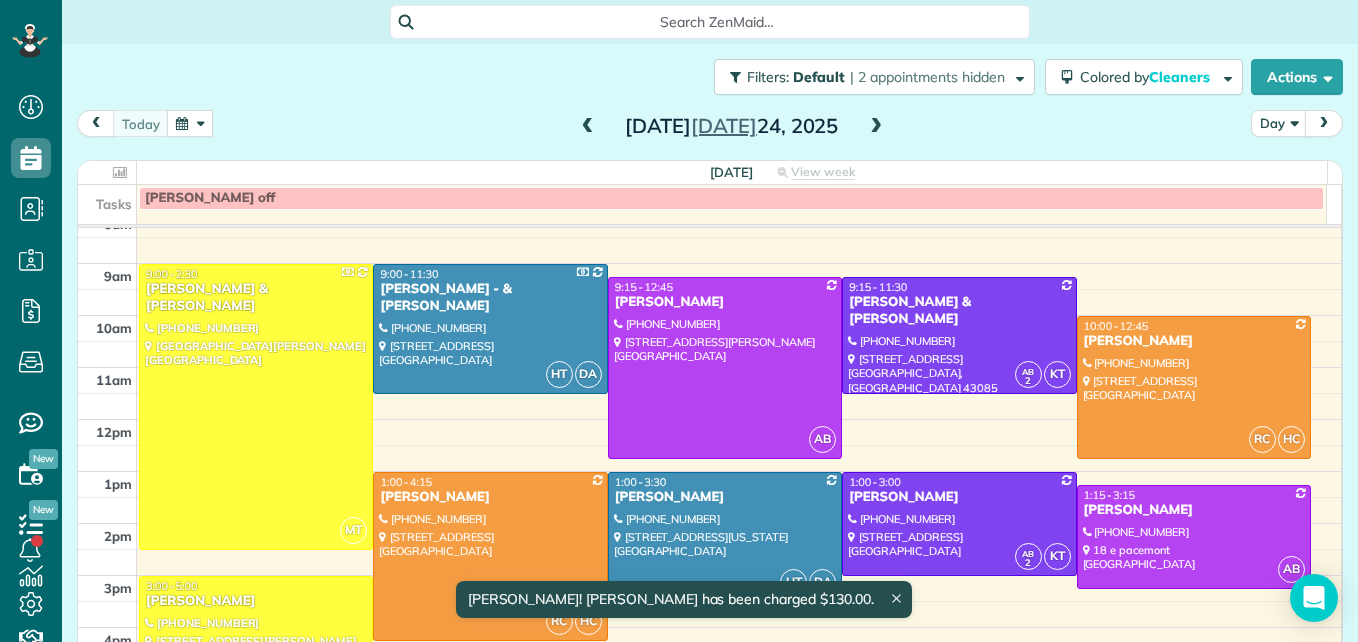 scroll, scrollTop: 309, scrollLeft: 0, axis: vertical 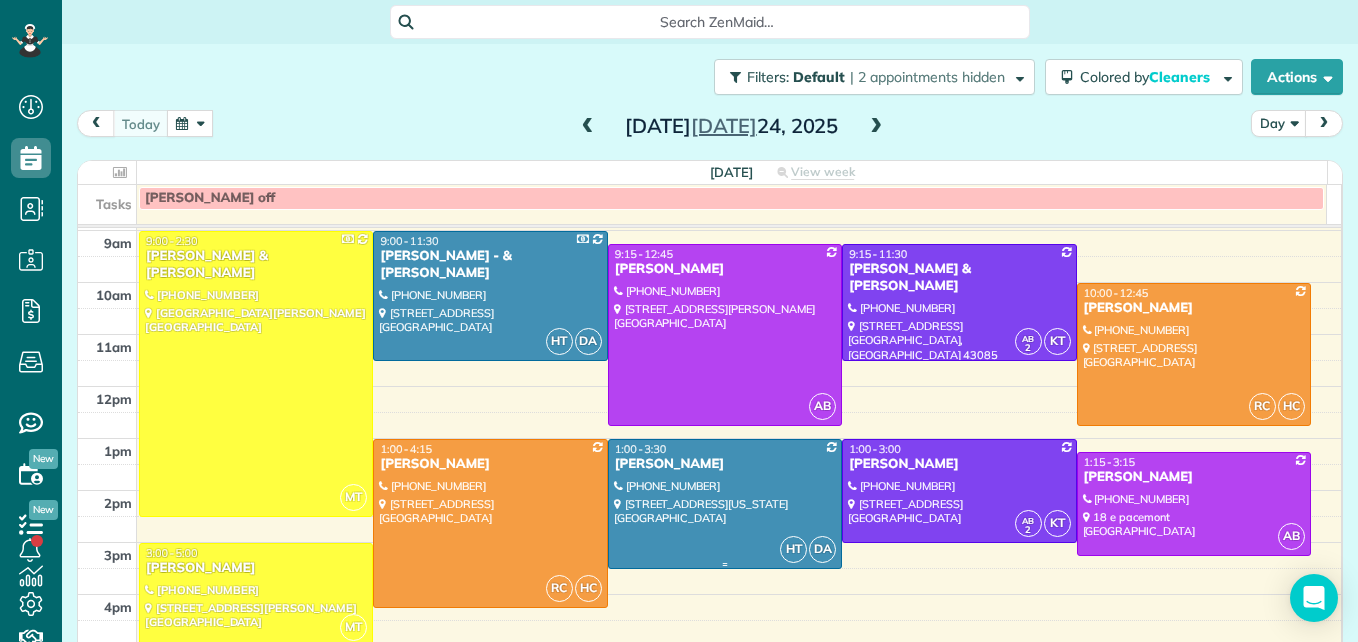 click at bounding box center (725, 504) 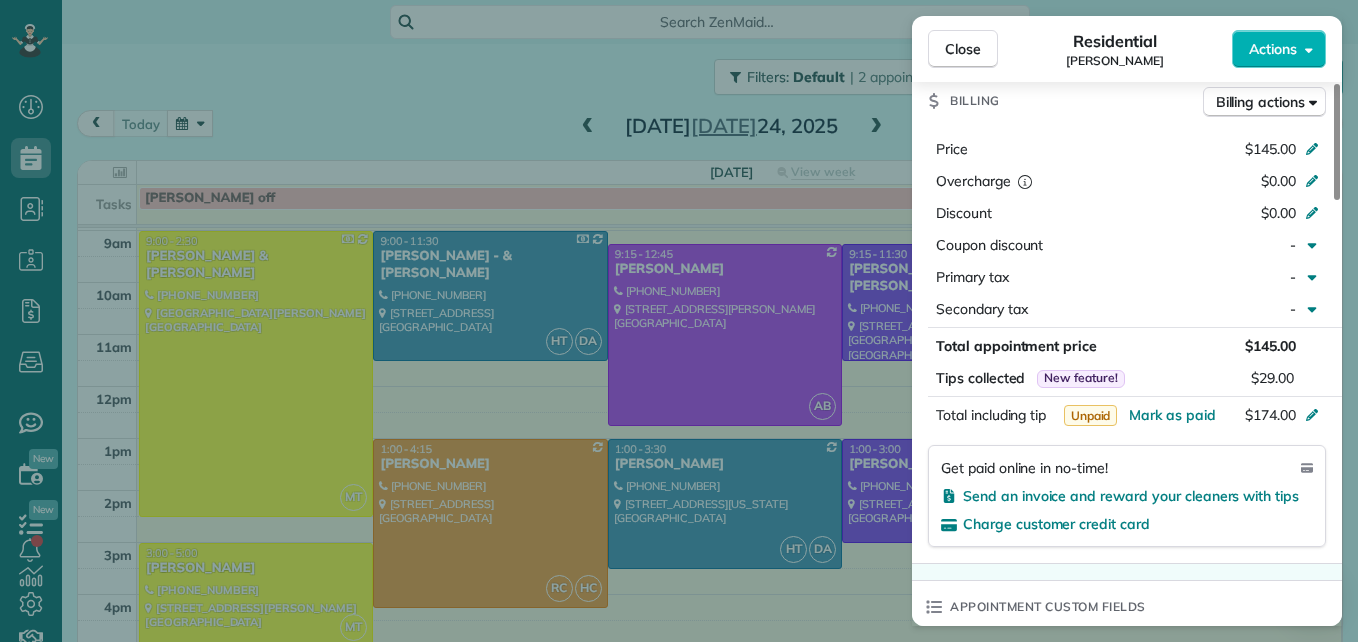 scroll, scrollTop: 1000, scrollLeft: 0, axis: vertical 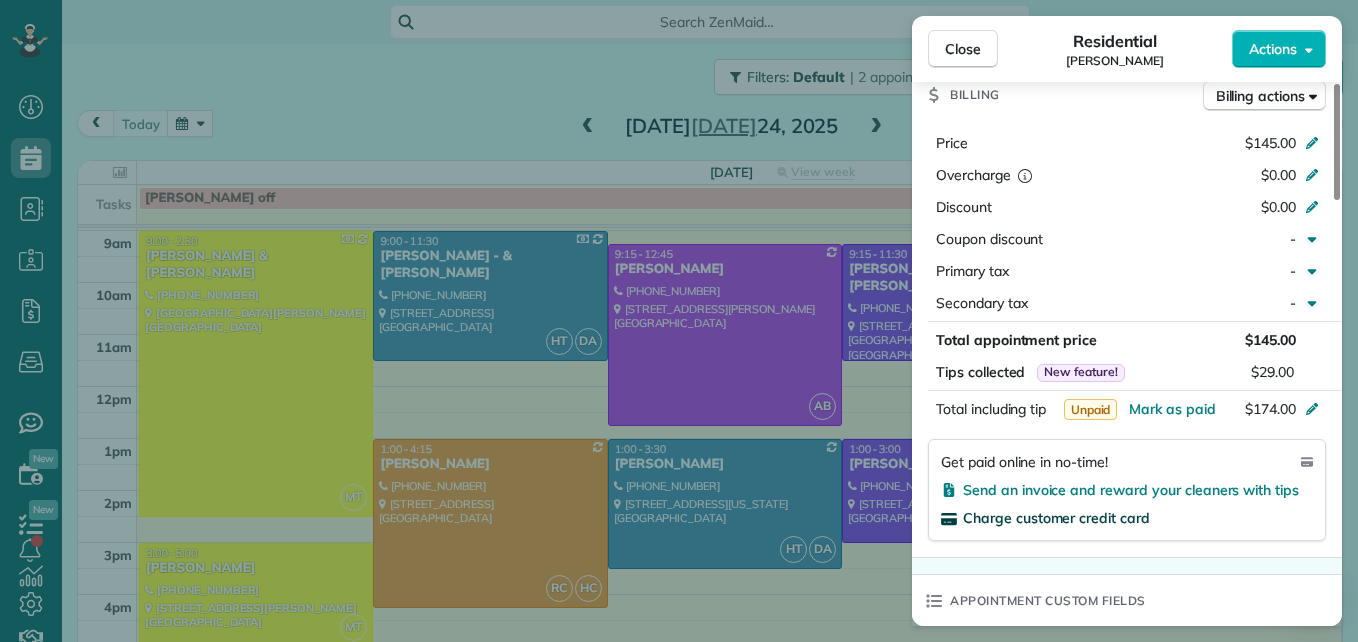 click on "Charge customer credit card" at bounding box center [1056, 518] 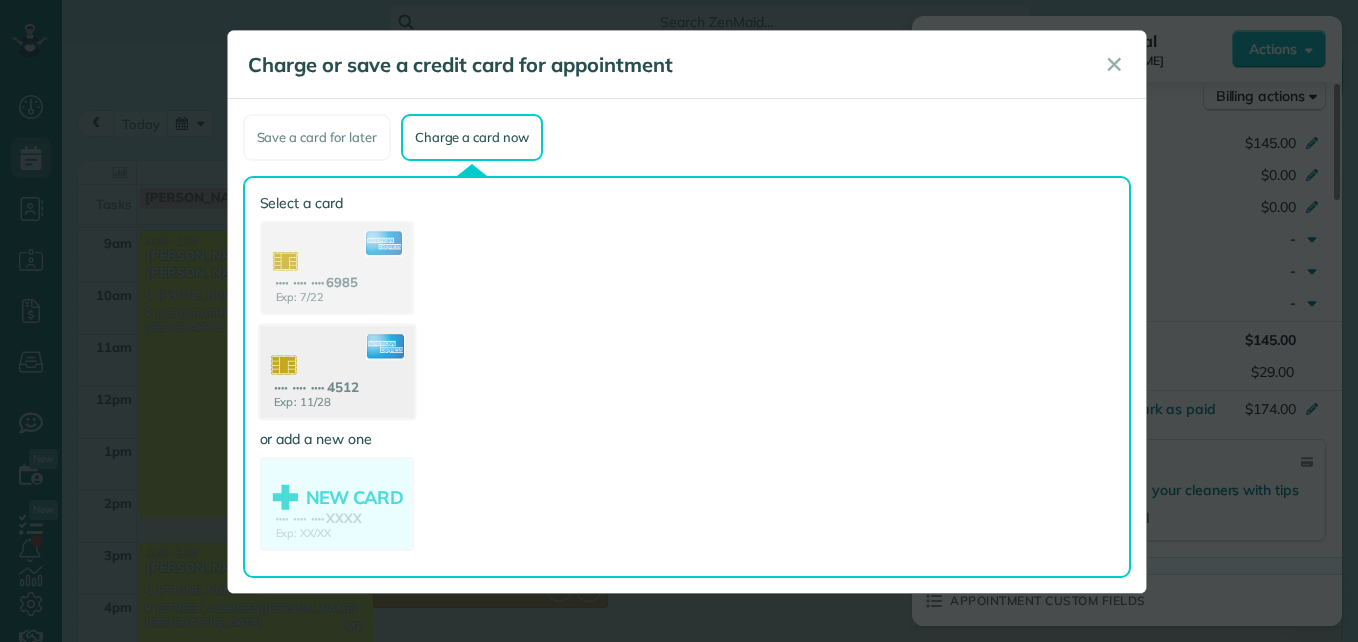 click 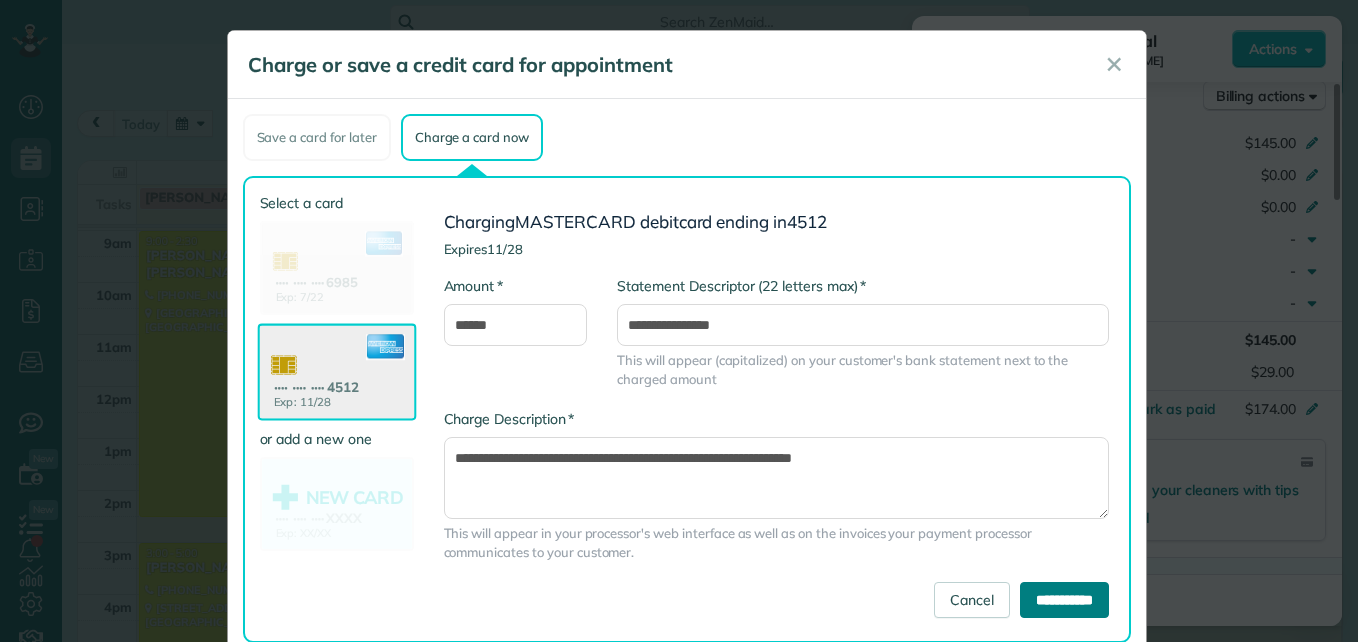 click on "**********" at bounding box center [1064, 600] 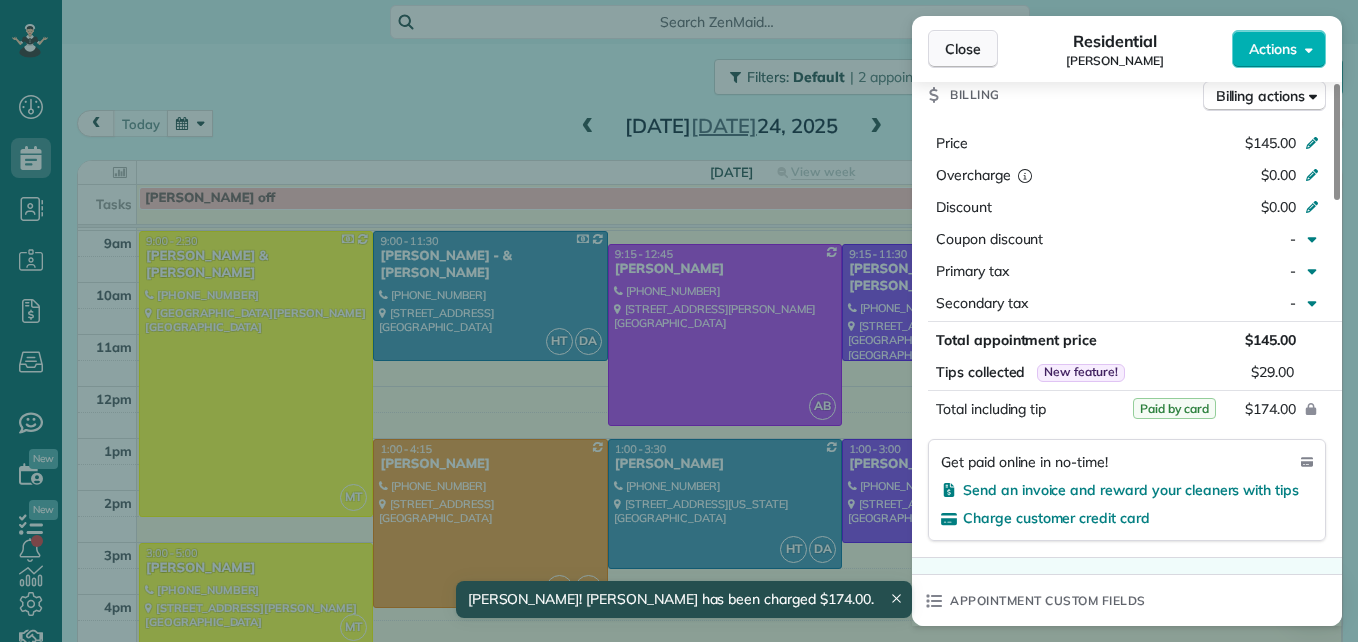 click on "Close" at bounding box center [963, 49] 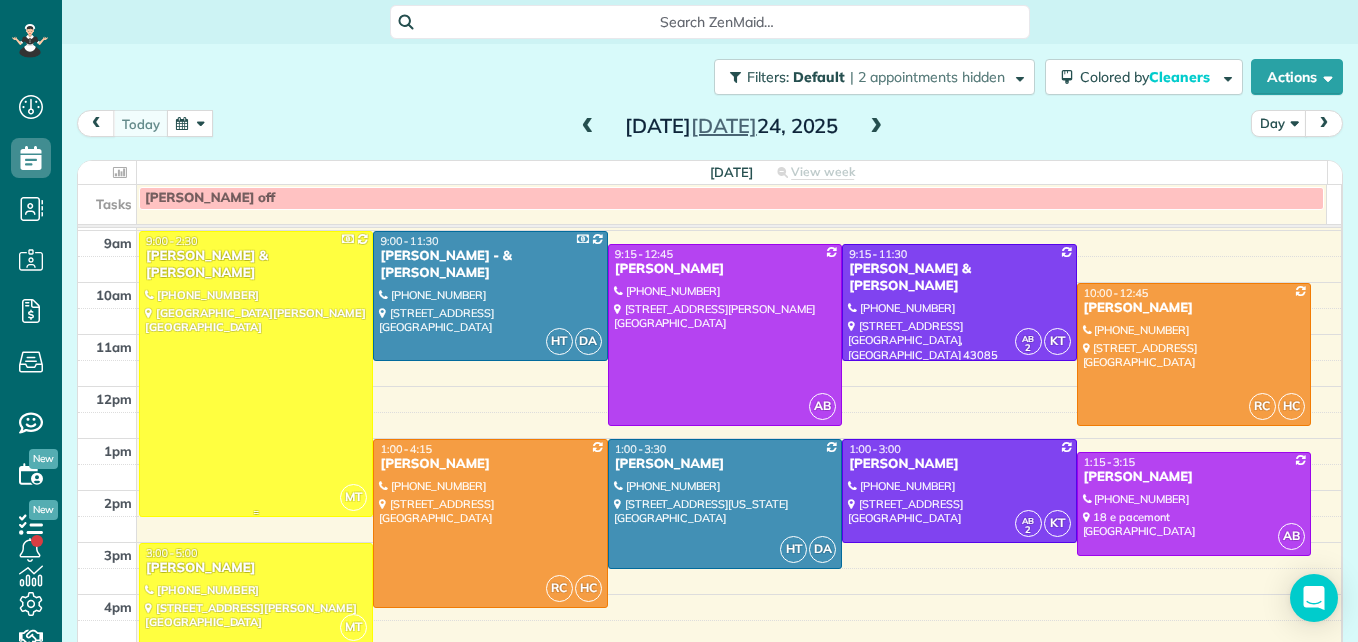 click at bounding box center (256, 374) 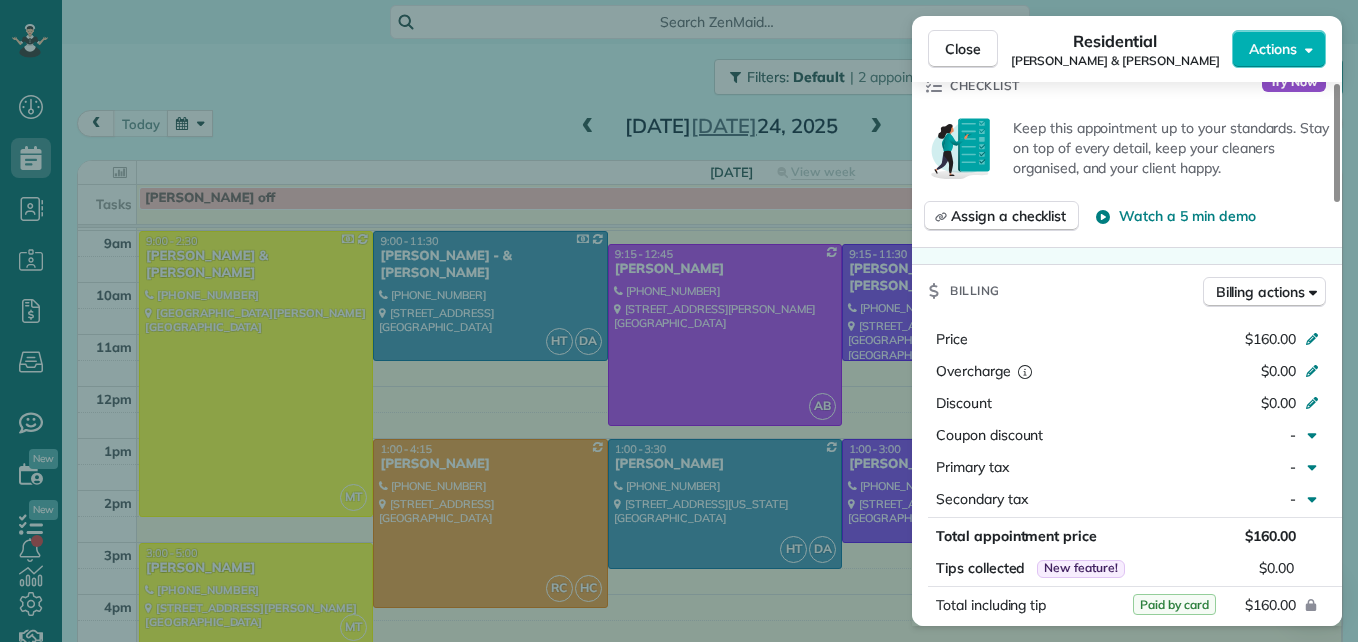 scroll, scrollTop: 800, scrollLeft: 0, axis: vertical 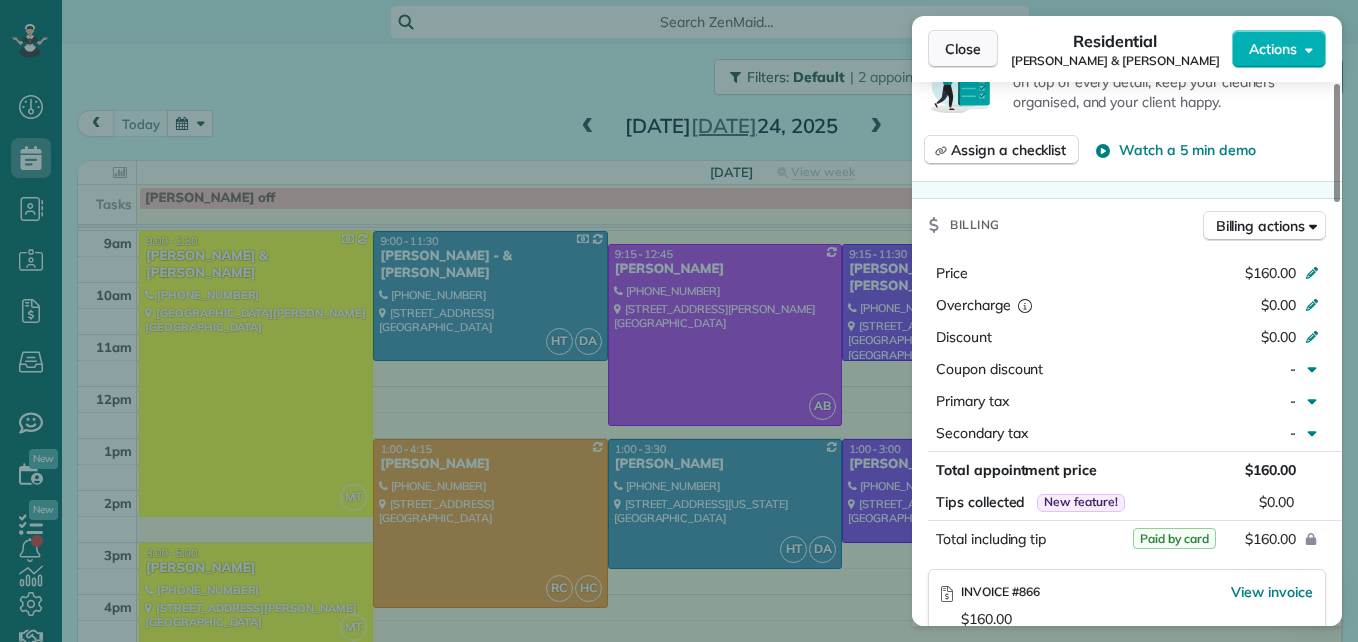 click on "Close" at bounding box center [963, 49] 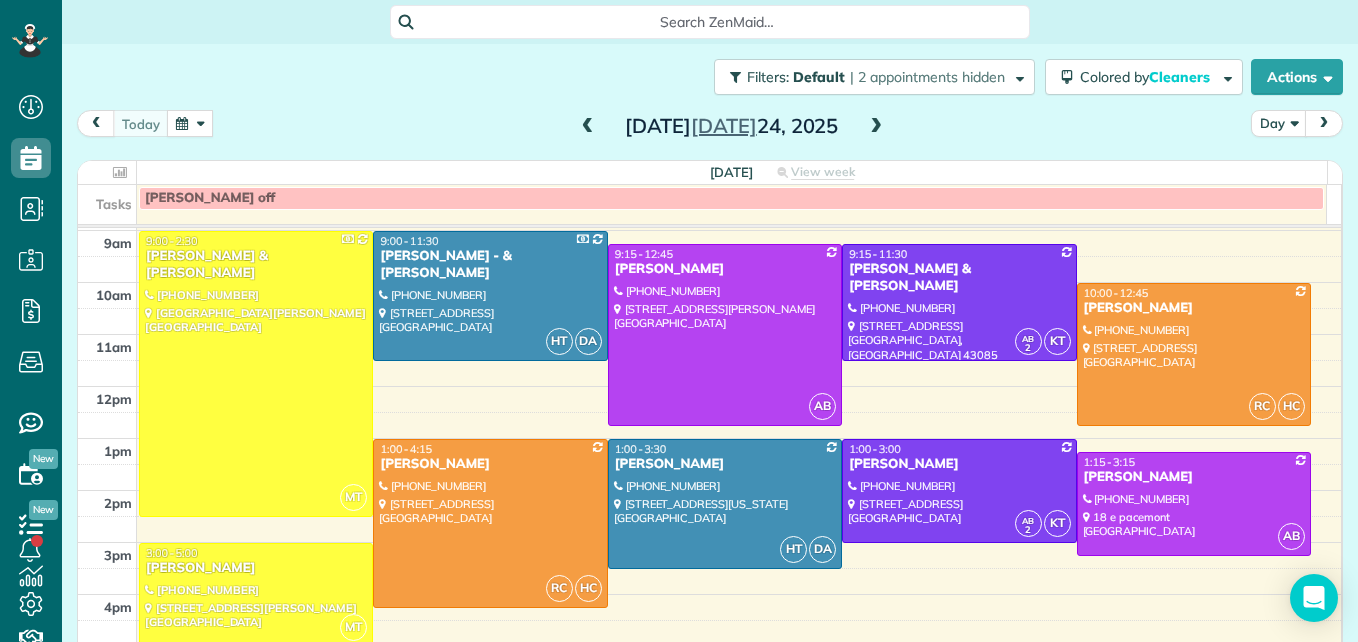 click at bounding box center [588, 127] 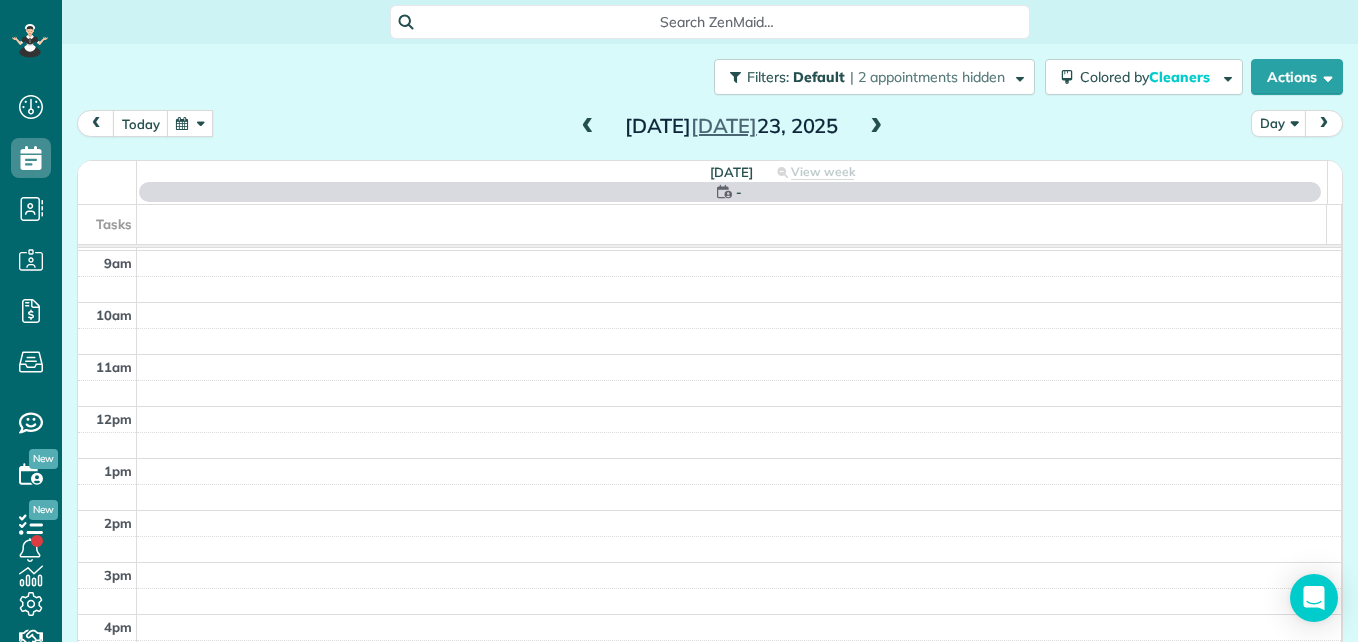 scroll, scrollTop: 209, scrollLeft: 0, axis: vertical 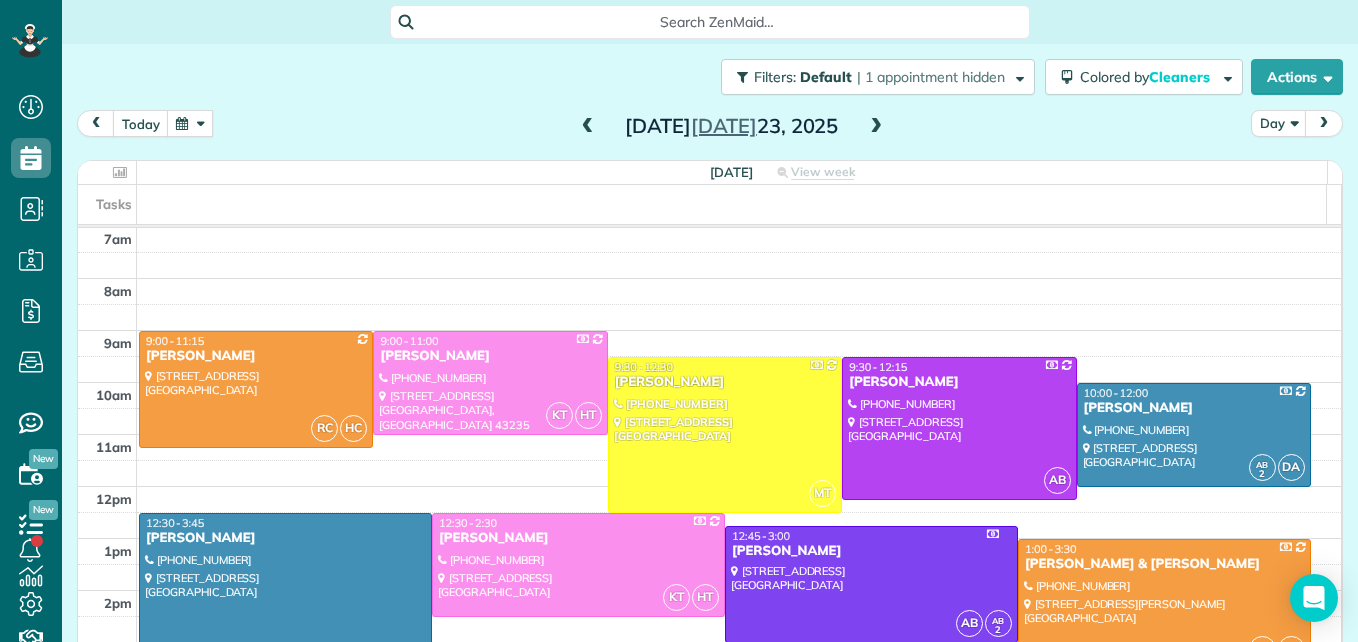 click at bounding box center (876, 127) 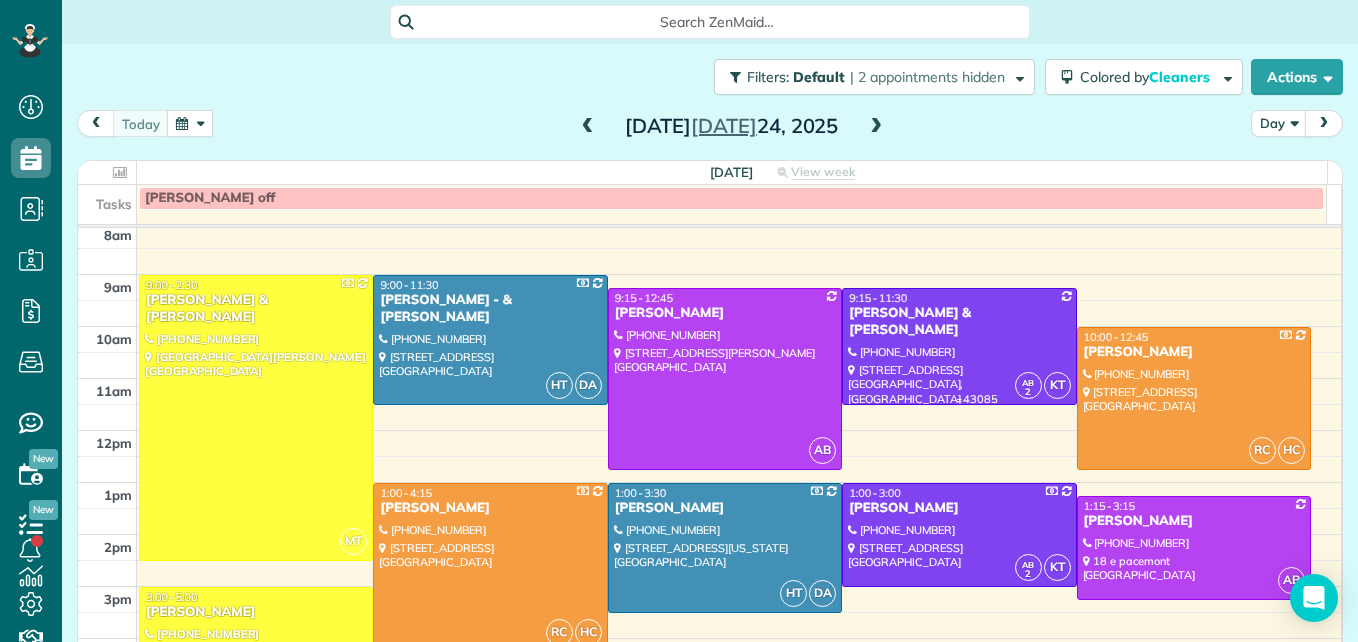 scroll, scrollTop: 309, scrollLeft: 0, axis: vertical 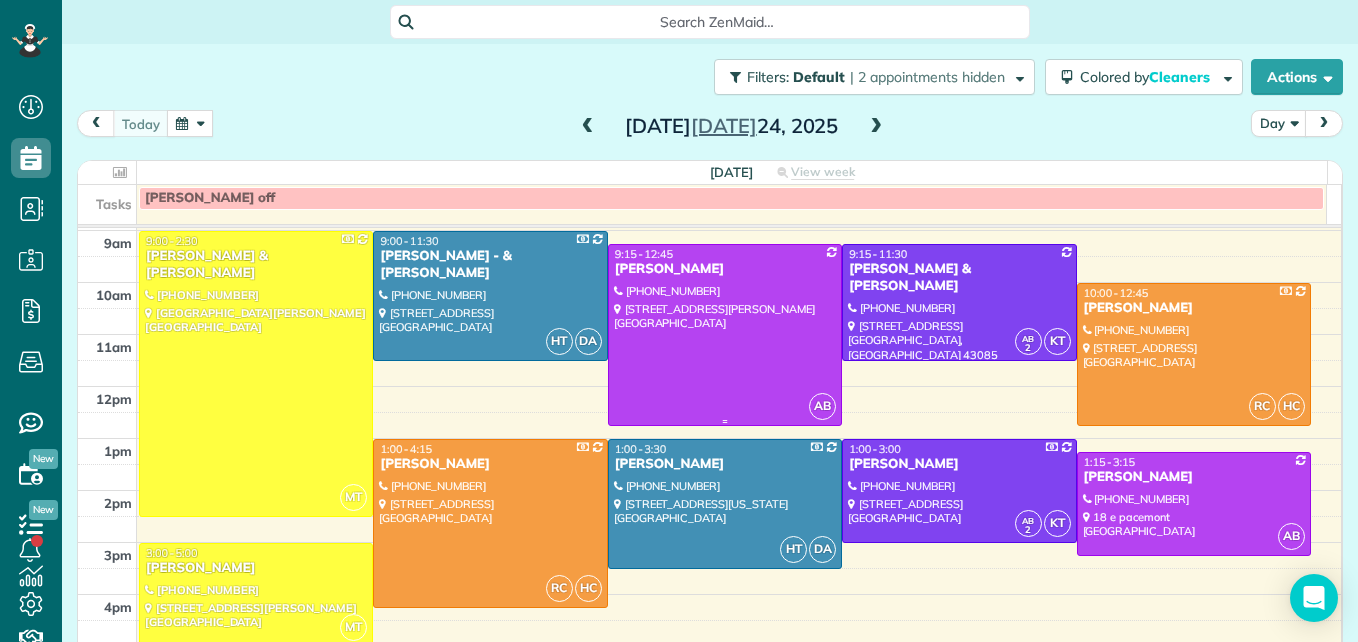 click at bounding box center (725, 335) 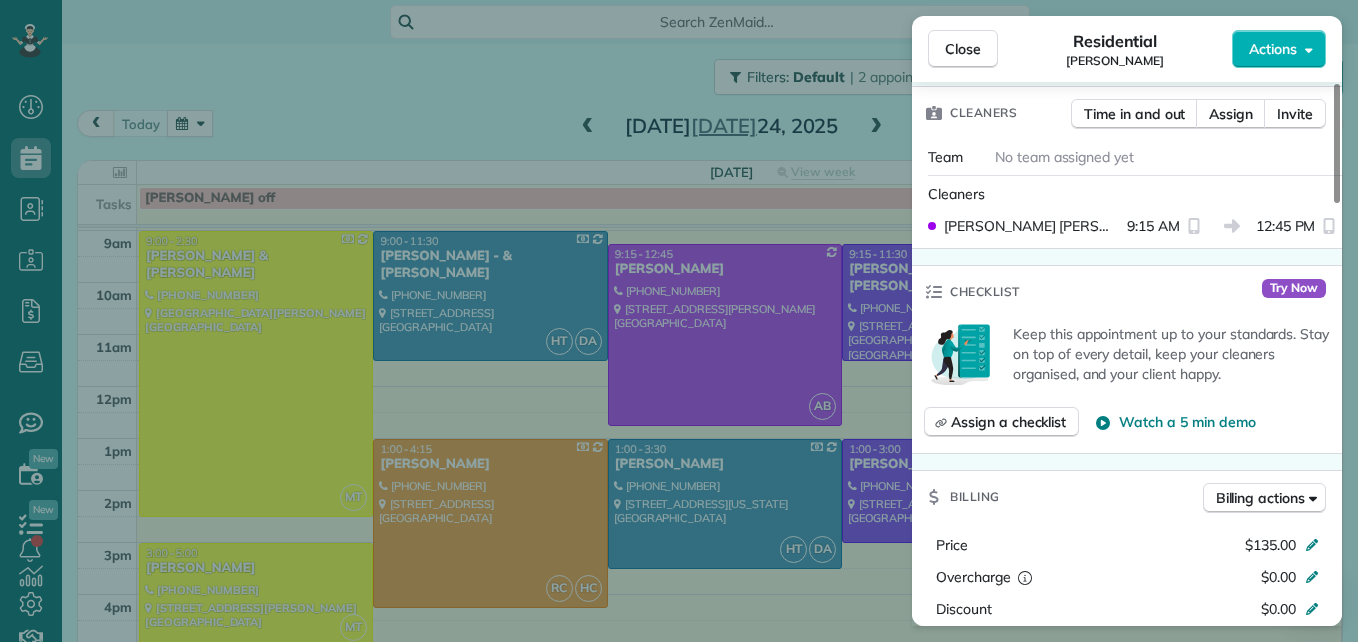 scroll, scrollTop: 800, scrollLeft: 0, axis: vertical 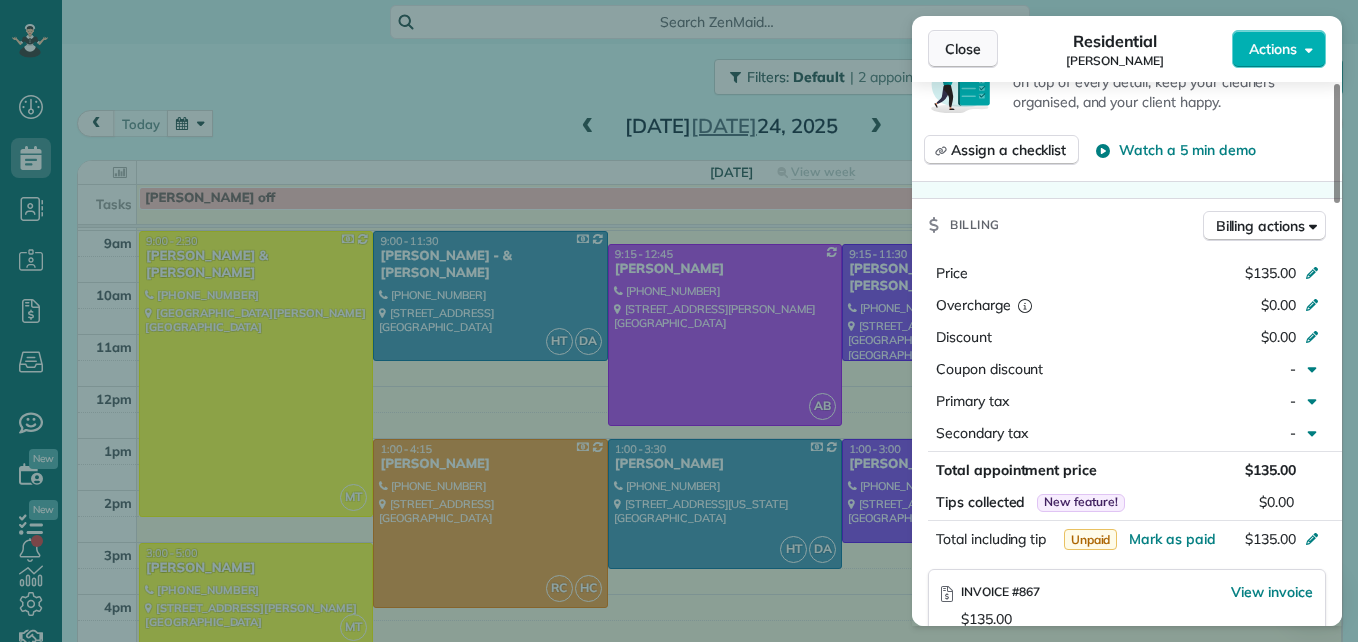 click on "Close" at bounding box center (963, 49) 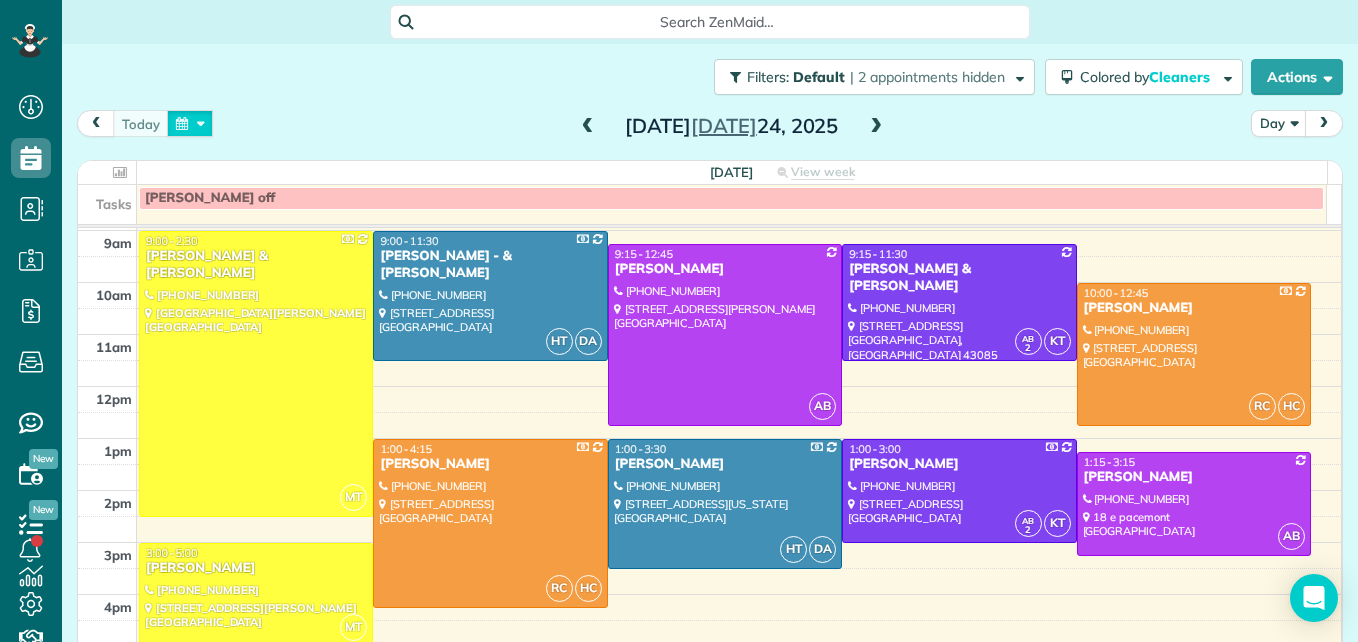 click at bounding box center [190, 123] 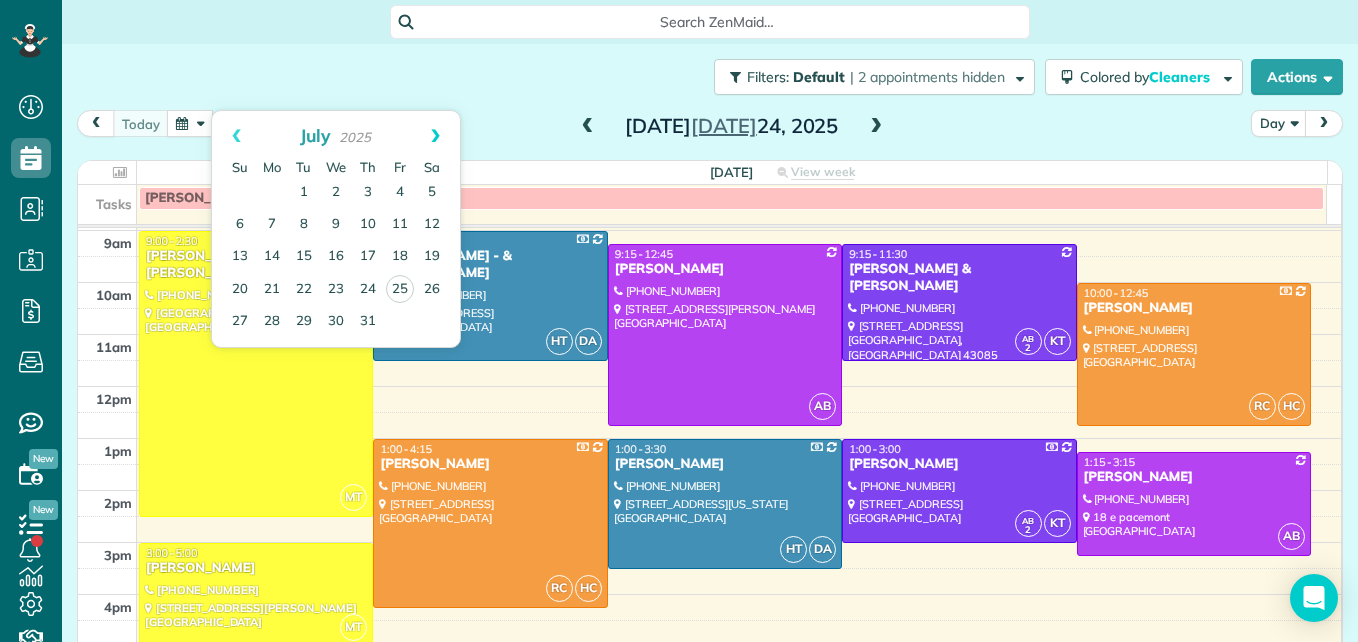 click on "Next" at bounding box center (435, 136) 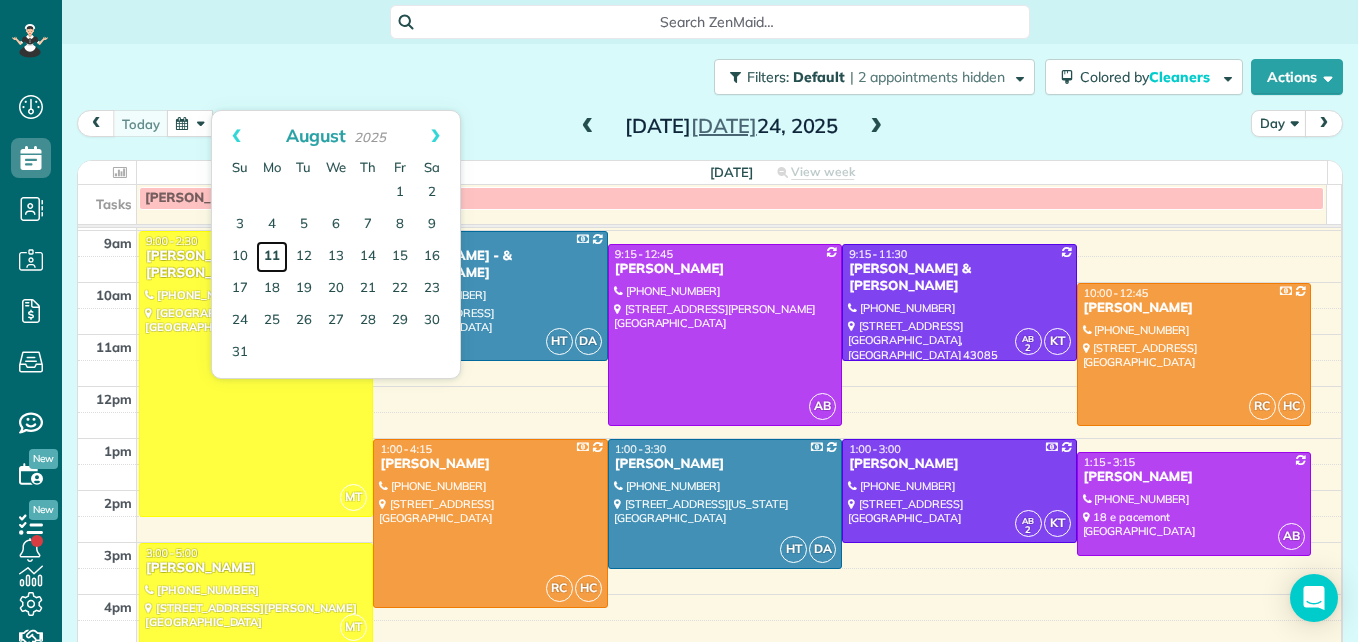 click on "11" at bounding box center (272, 257) 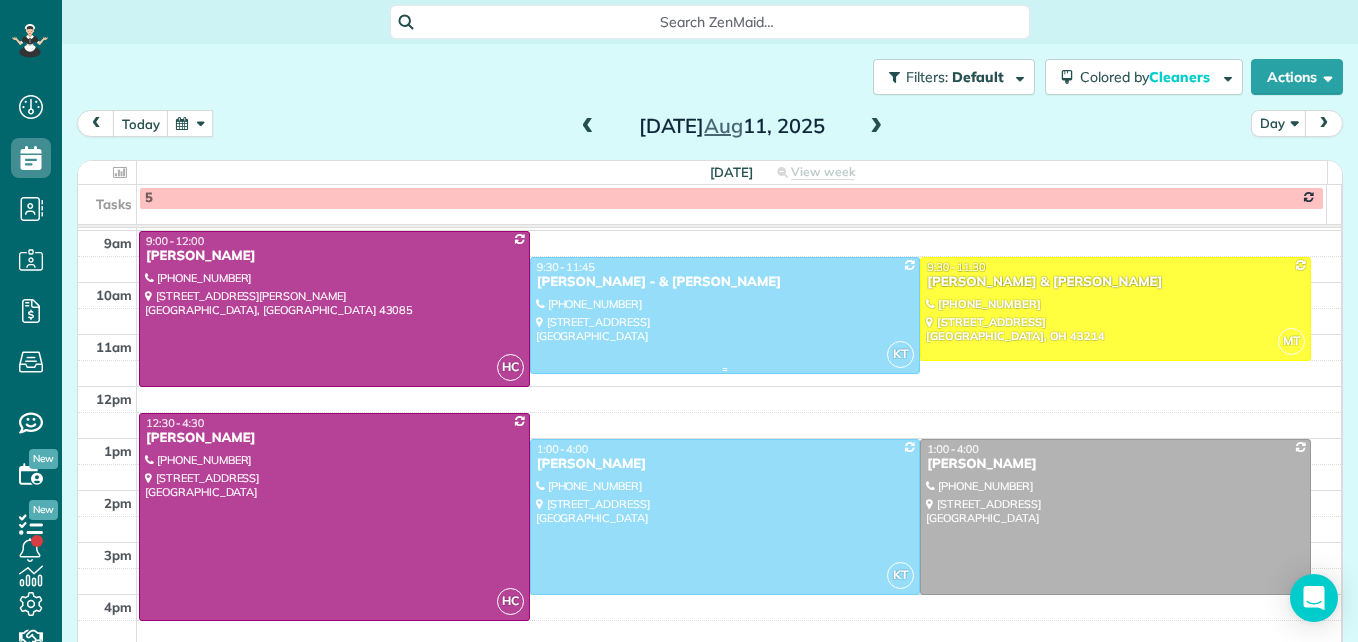 scroll, scrollTop: 209, scrollLeft: 0, axis: vertical 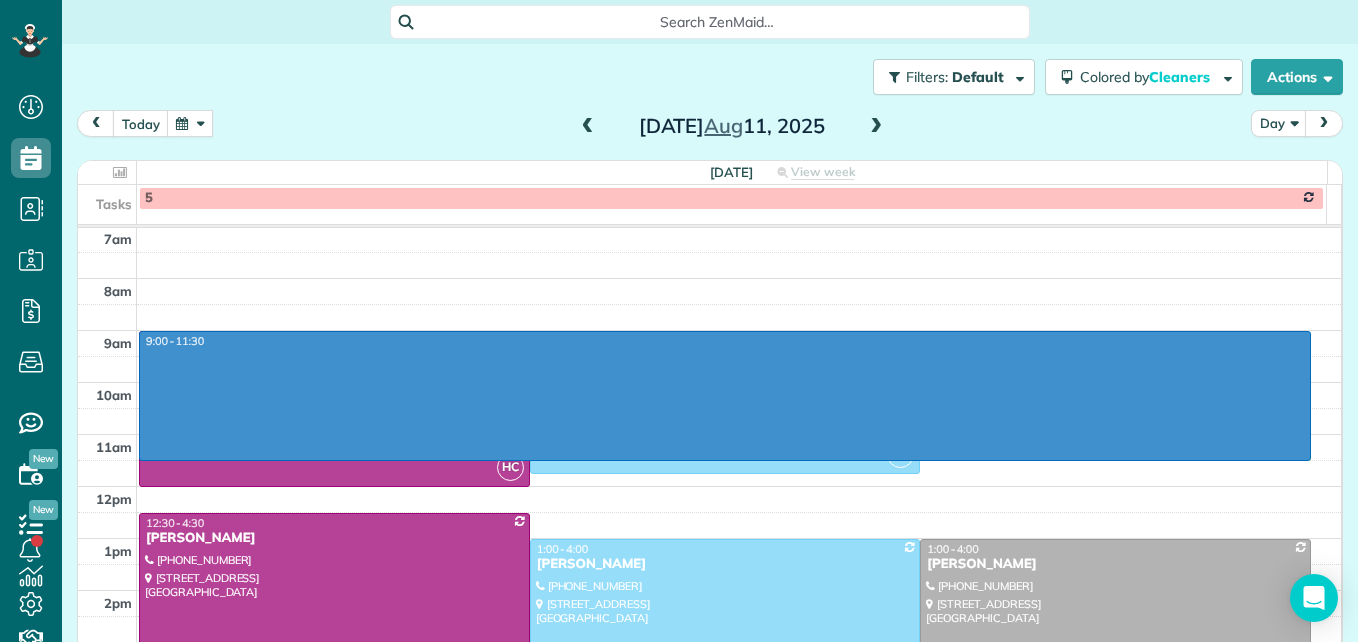 drag, startPoint x: 1042, startPoint y: 340, endPoint x: 1059, endPoint y: 459, distance: 120.20815 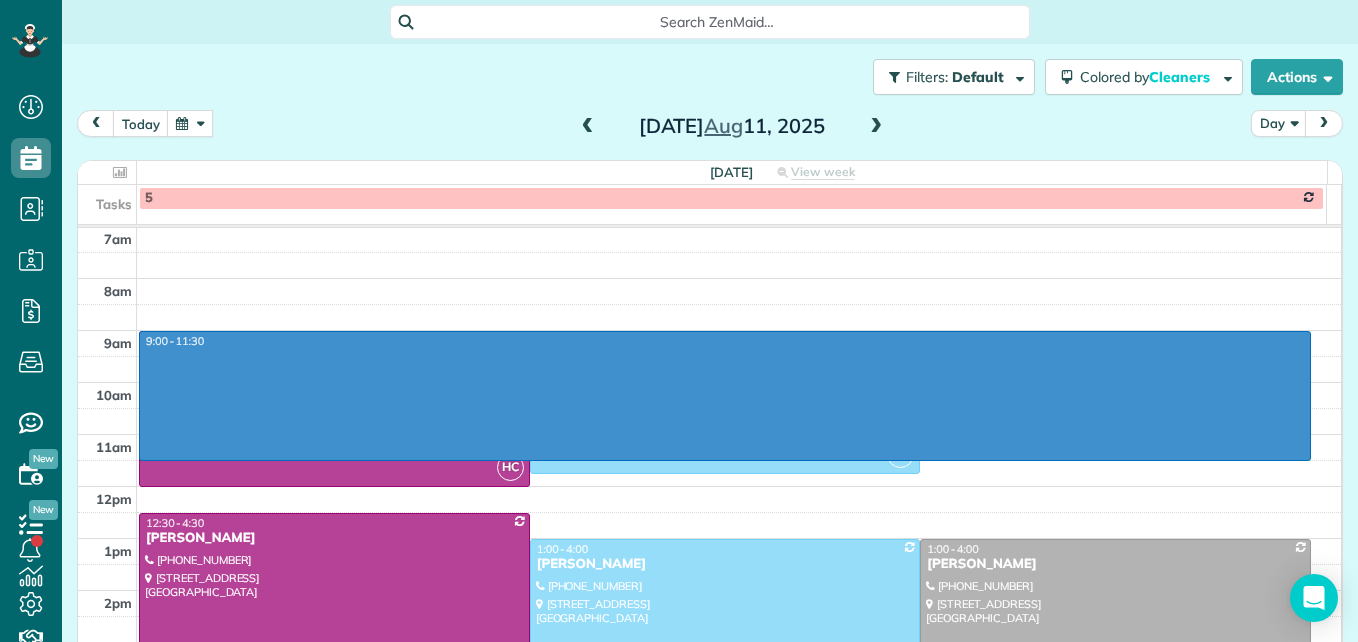 click on "3am 4am 5am 6am 7am 8am 9am 10am 11am 12pm 1pm 2pm 3pm 4pm 5pm 9:00 - 11:30 HC 9:00 - 12:00 [PERSON_NAME] [PHONE_NUMBER] [STREET_ADDRESS][PERSON_NAME] KT 9:30 - 11:45 [PERSON_NAME] - & [PERSON_NAME] [PHONE_NUMBER] [STREET_ADDRESS] 9:30 - 11:30 [PERSON_NAME] & [PERSON_NAME] [PHONE_NUMBER] [STREET_ADDRESS] HC 12:30 - 4:30 [PERSON_NAME] [PHONE_NUMBER] [STREET_ADDRESS][PERSON_NAME] KT 1:00 - 4:00 [PERSON_NAME] [PHONE_NUMBER] [STREET_ADDRESS] 1:00 - 4:00 [PERSON_NAME] [PHONE_NUMBER] [STREET_ADDRESS]" at bounding box center [709, 408] 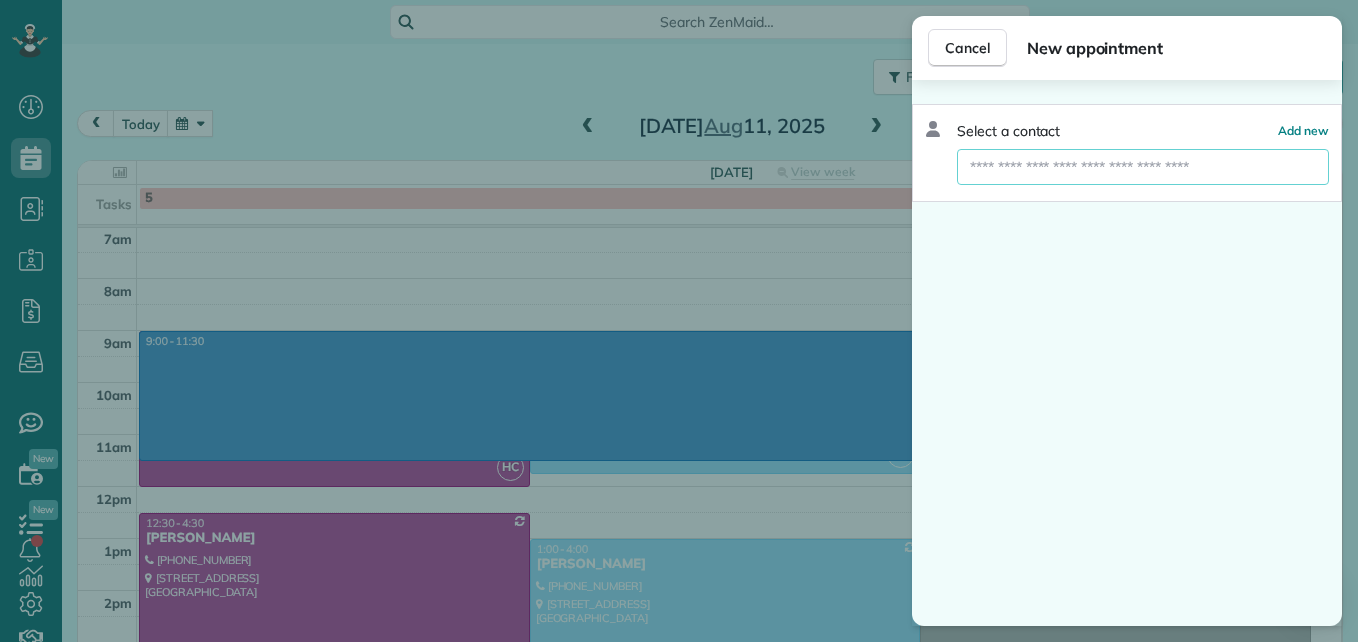 click at bounding box center [1143, 167] 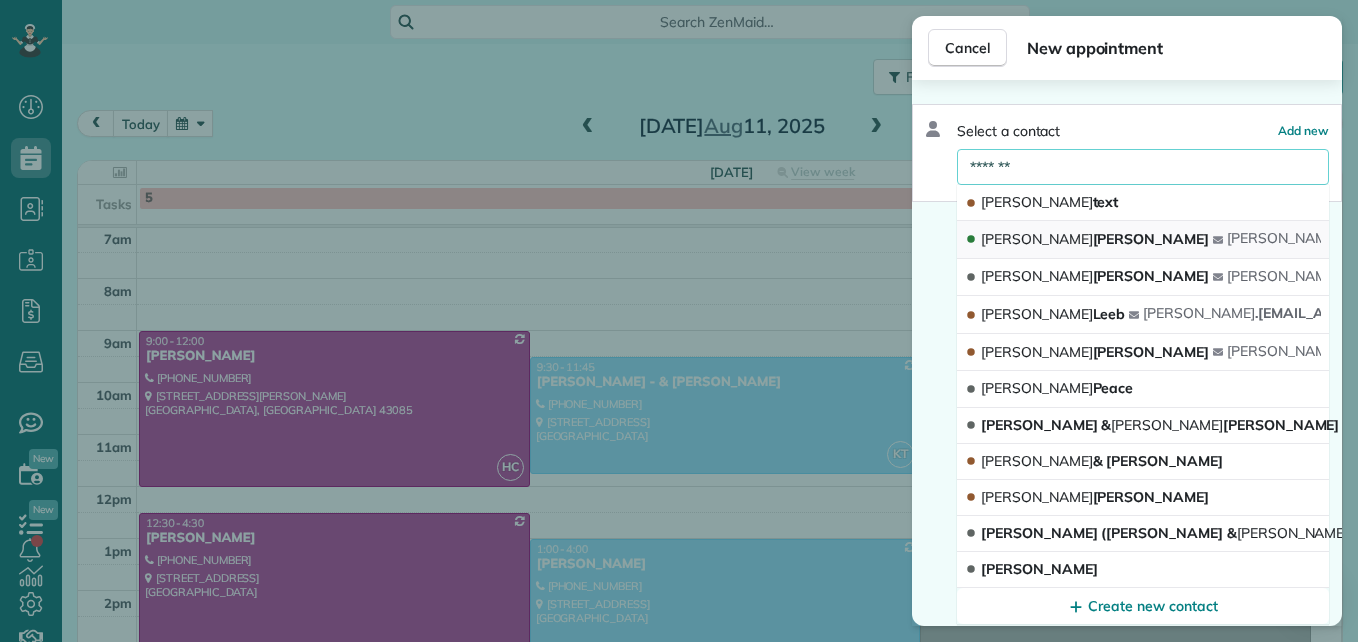 type on "*******" 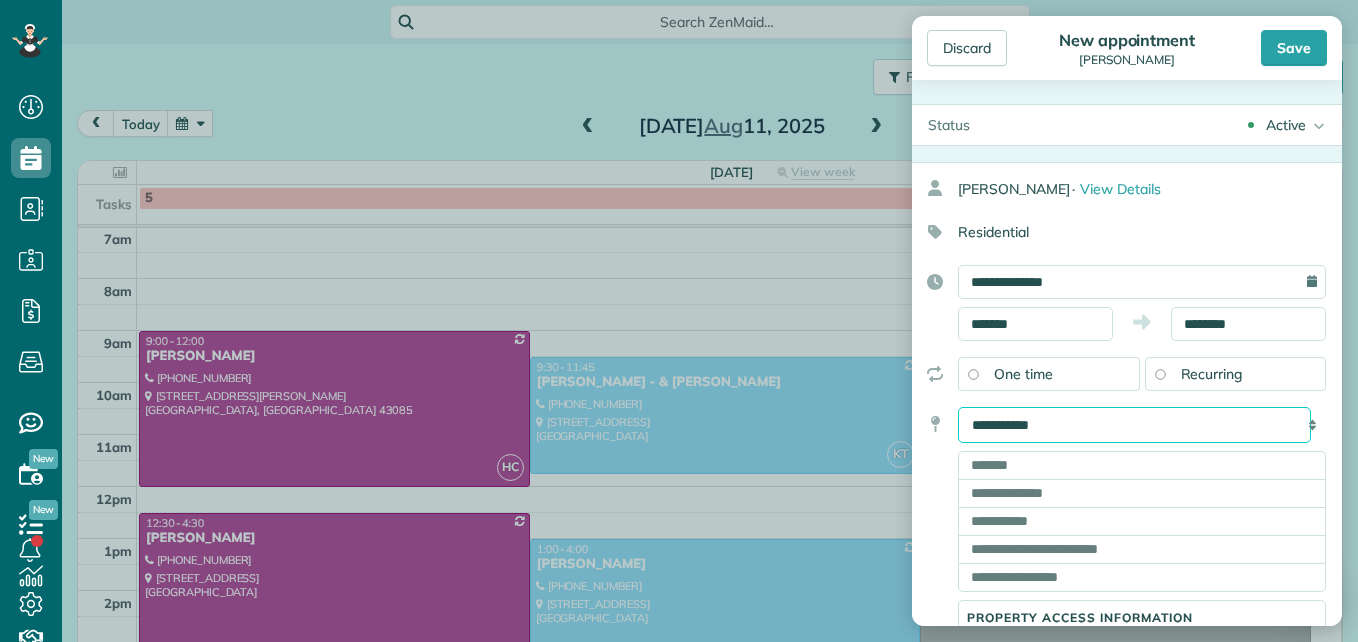 click on "**********" at bounding box center (1134, 425) 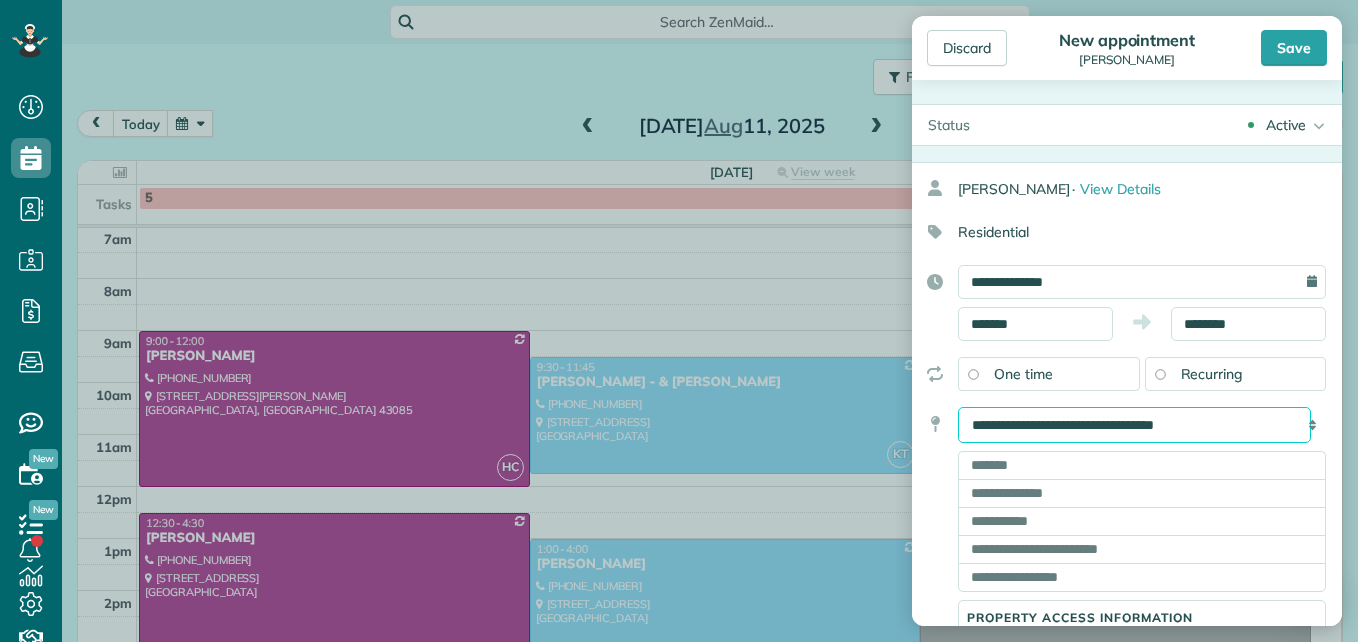 click on "**********" at bounding box center (1134, 425) 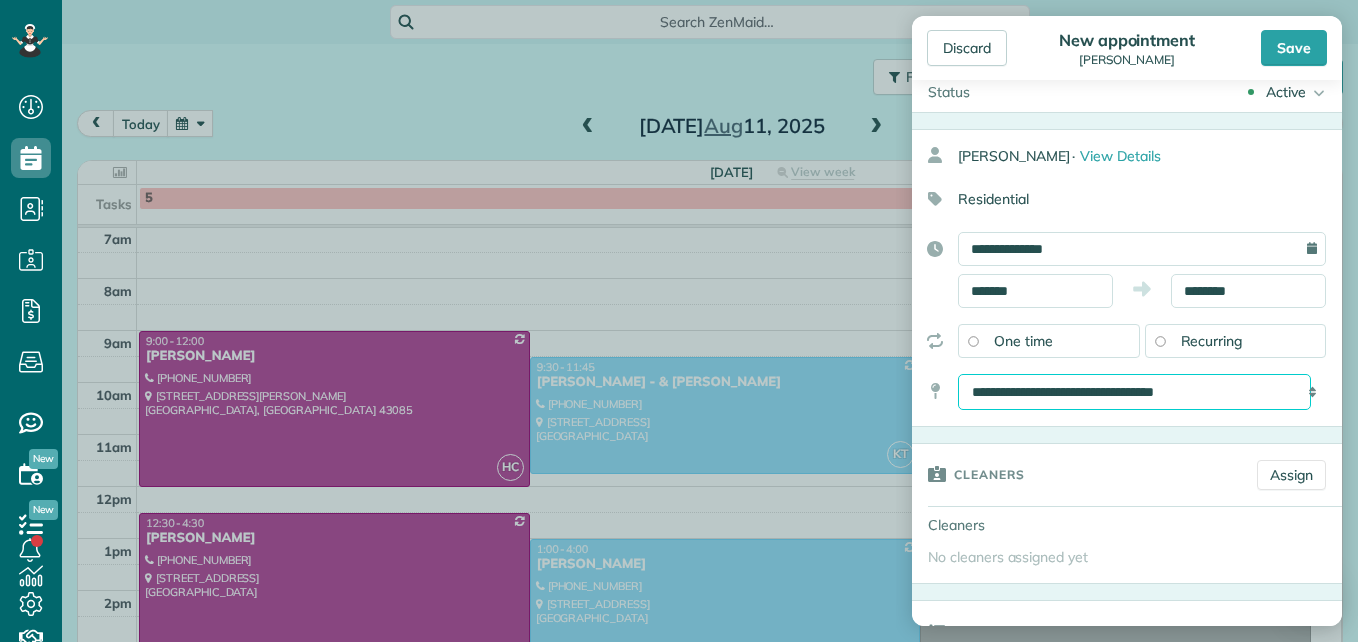 scroll, scrollTop: 0, scrollLeft: 0, axis: both 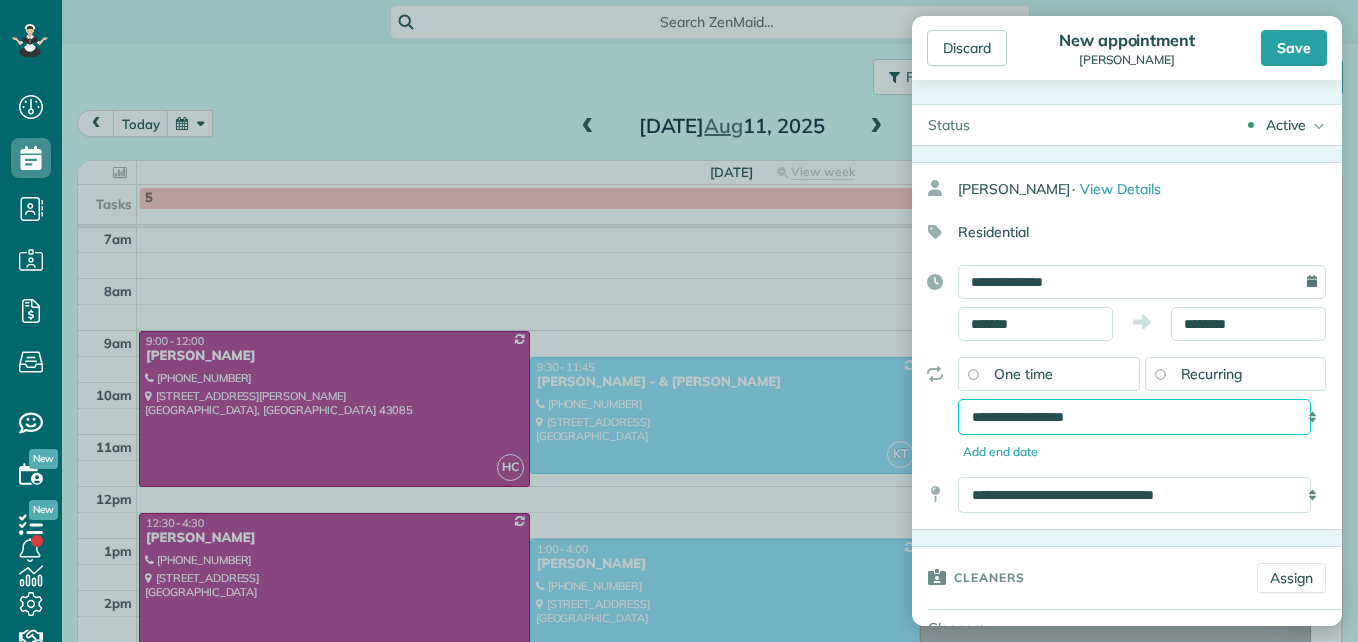 click on "**********" at bounding box center [1134, 417] 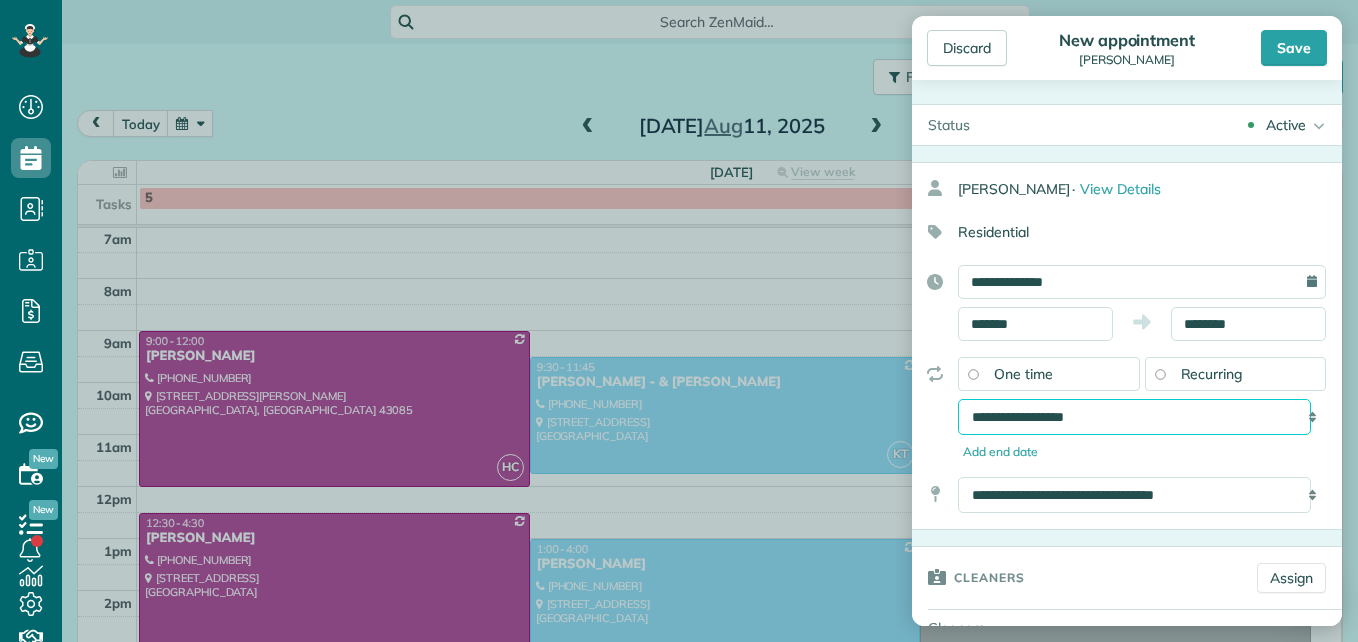select on "**********" 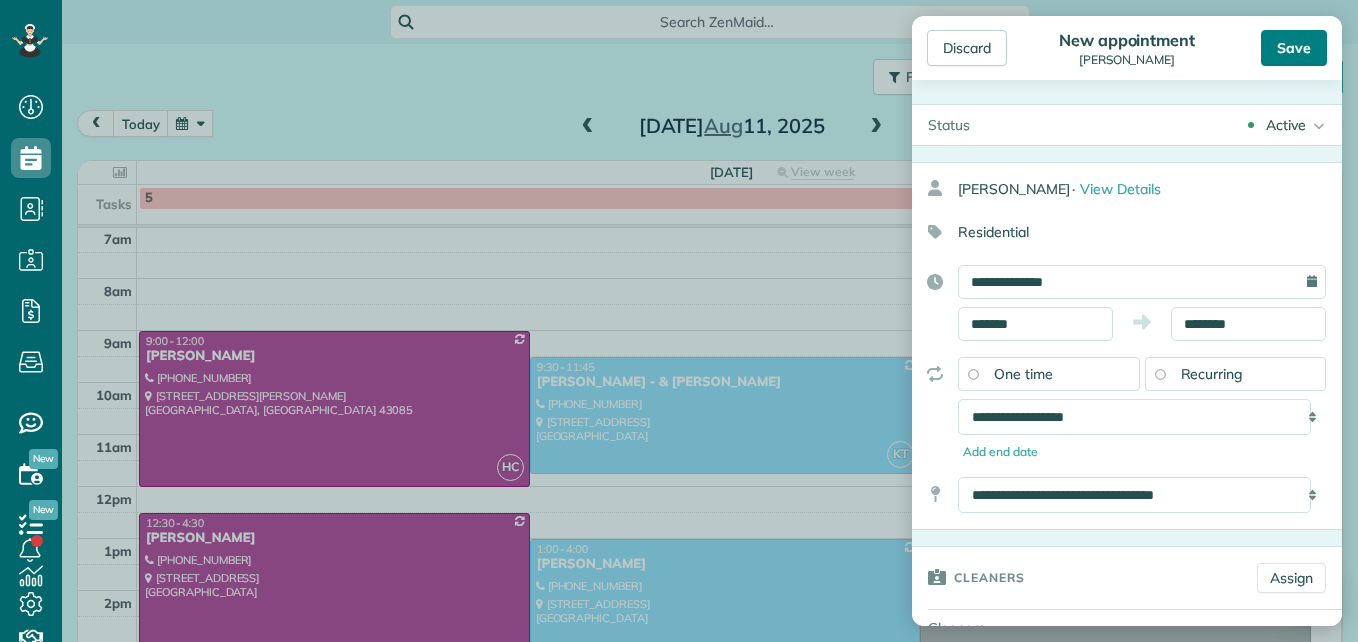click on "Save" at bounding box center [1294, 48] 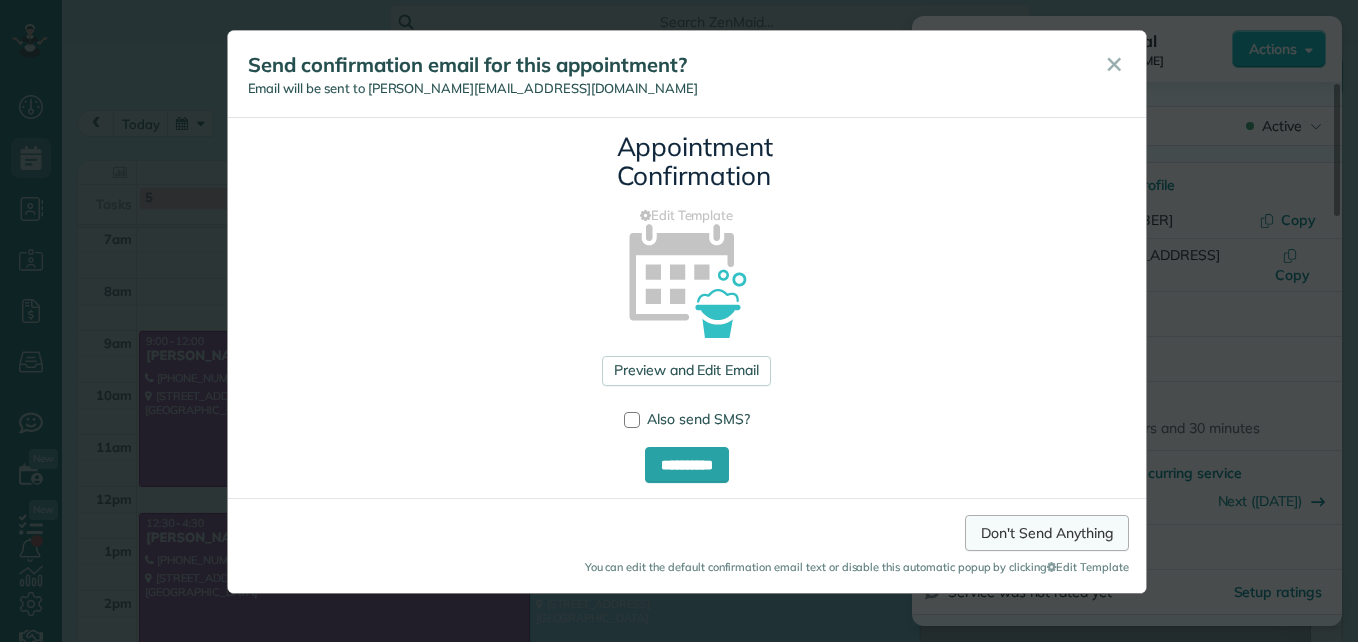click on "Don't Send Anything" at bounding box center (1046, 533) 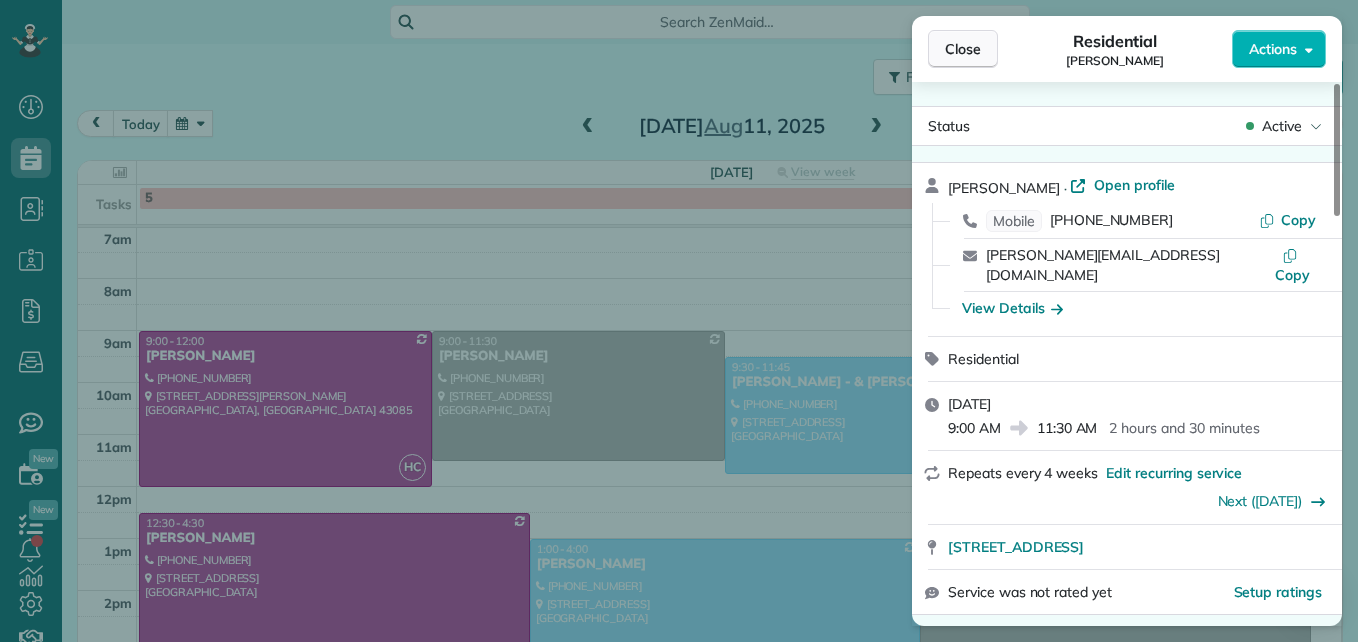 click on "Close" at bounding box center (963, 49) 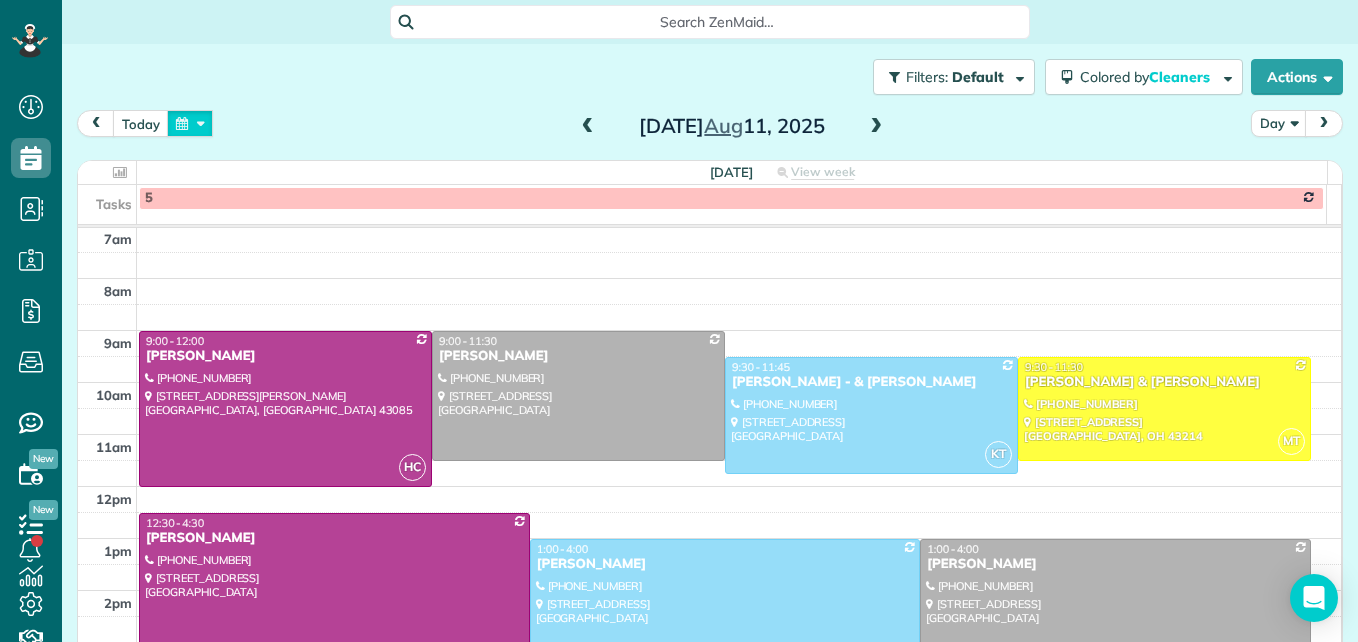click at bounding box center (190, 123) 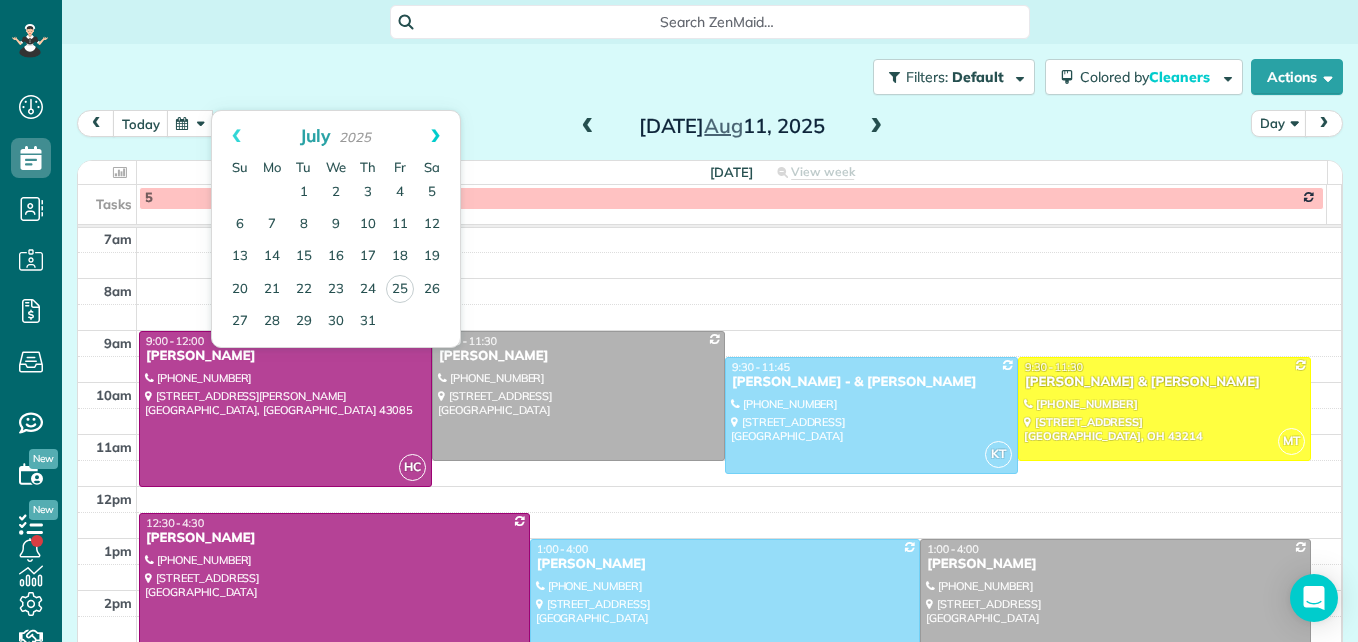 click on "Next" at bounding box center (435, 136) 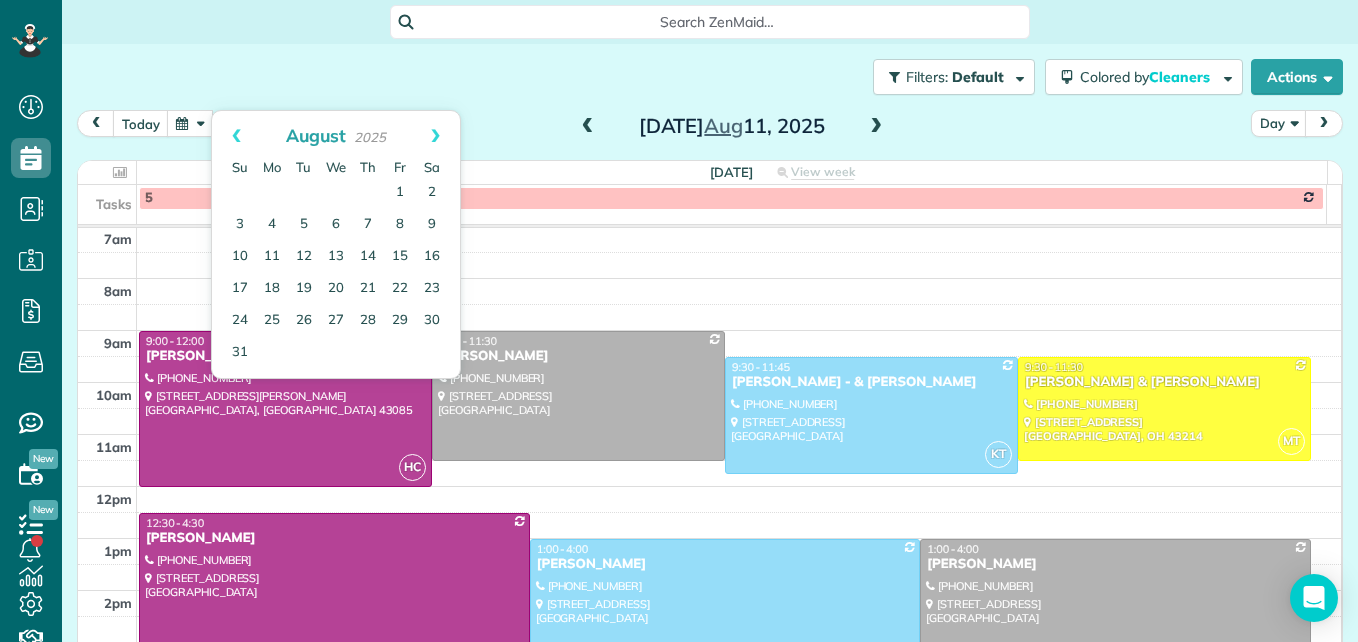 click on "Next" at bounding box center [435, 136] 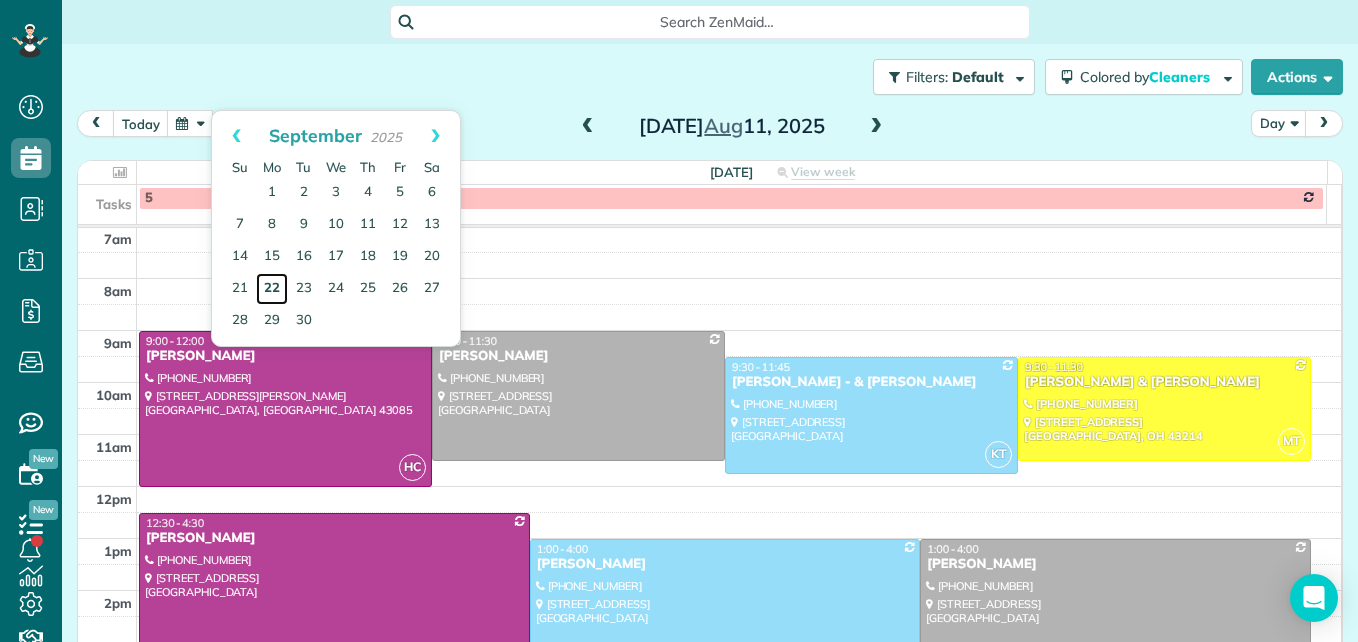 click on "22" at bounding box center [272, 289] 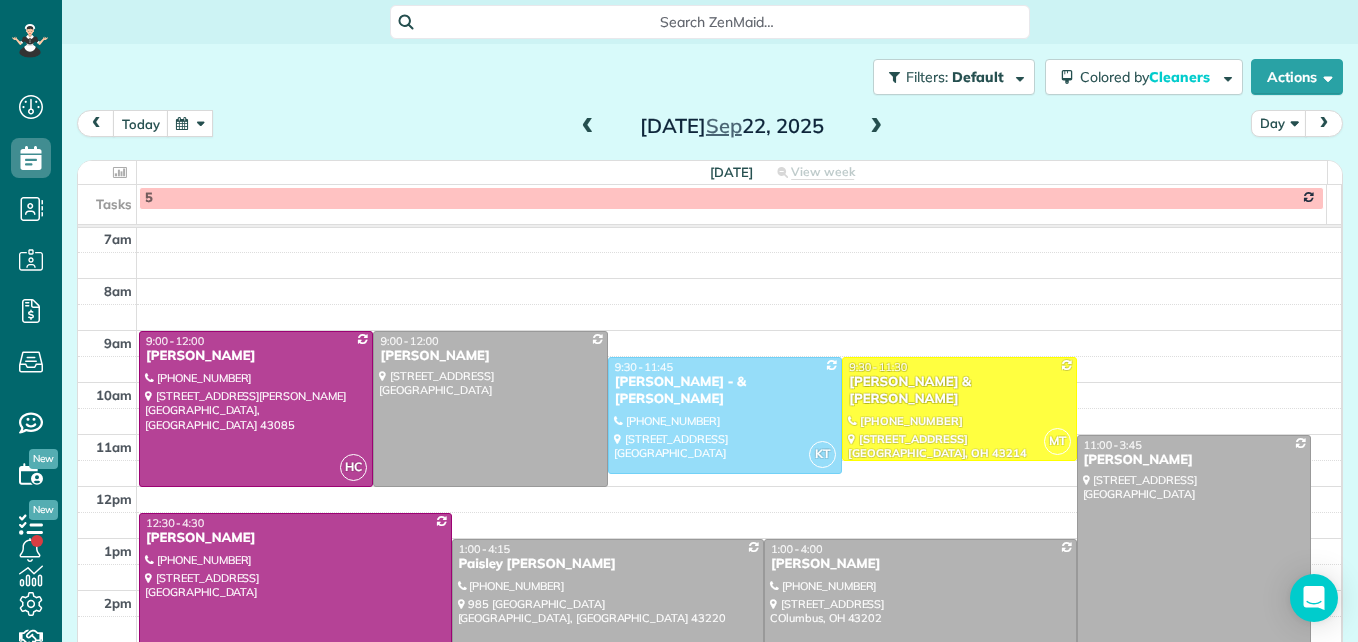 click at bounding box center [876, 127] 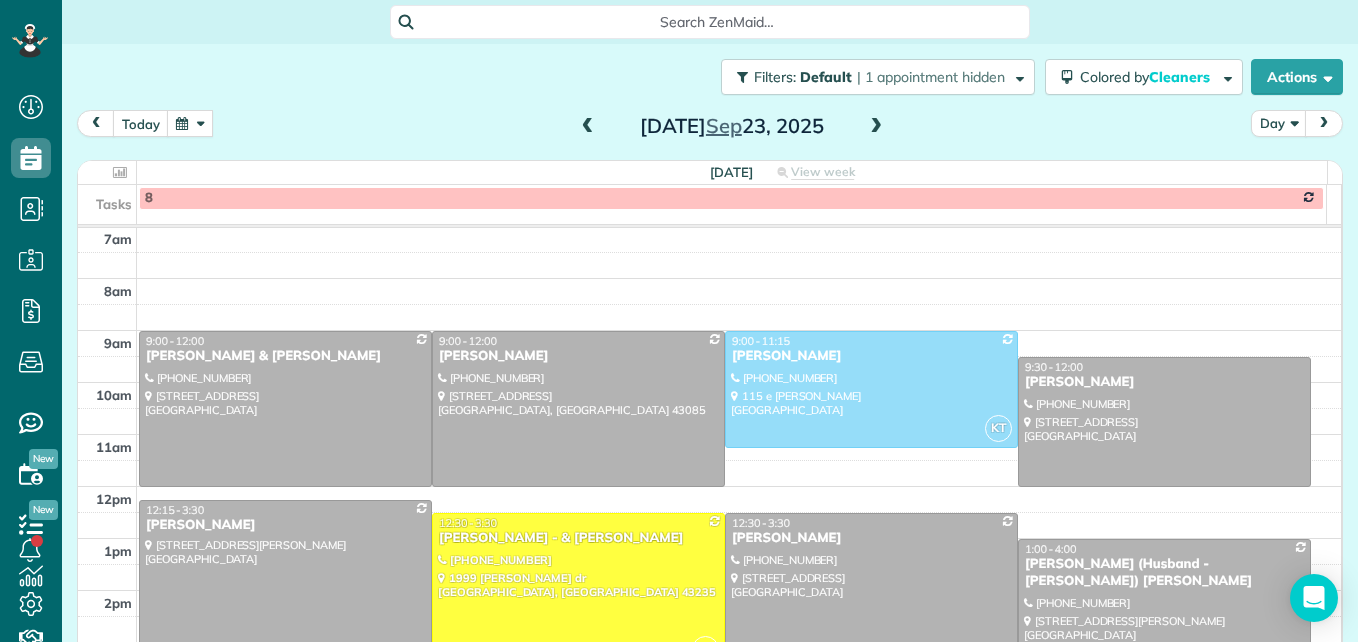 click at bounding box center [876, 127] 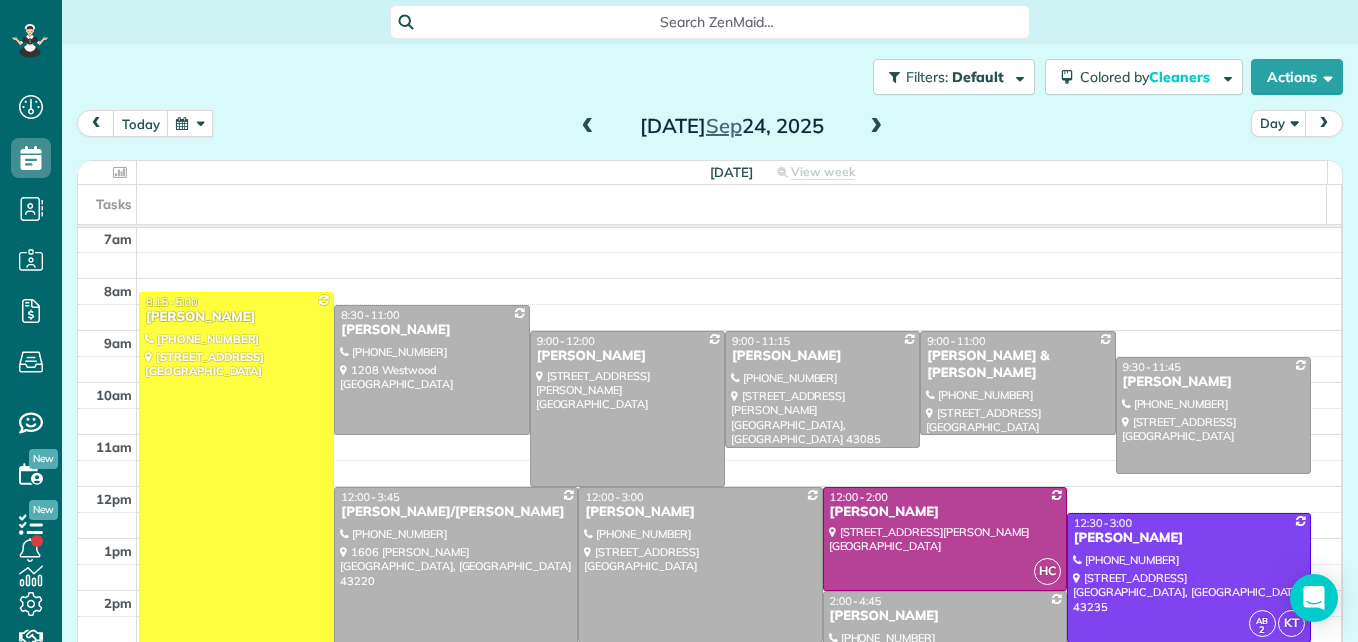 click at bounding box center (876, 127) 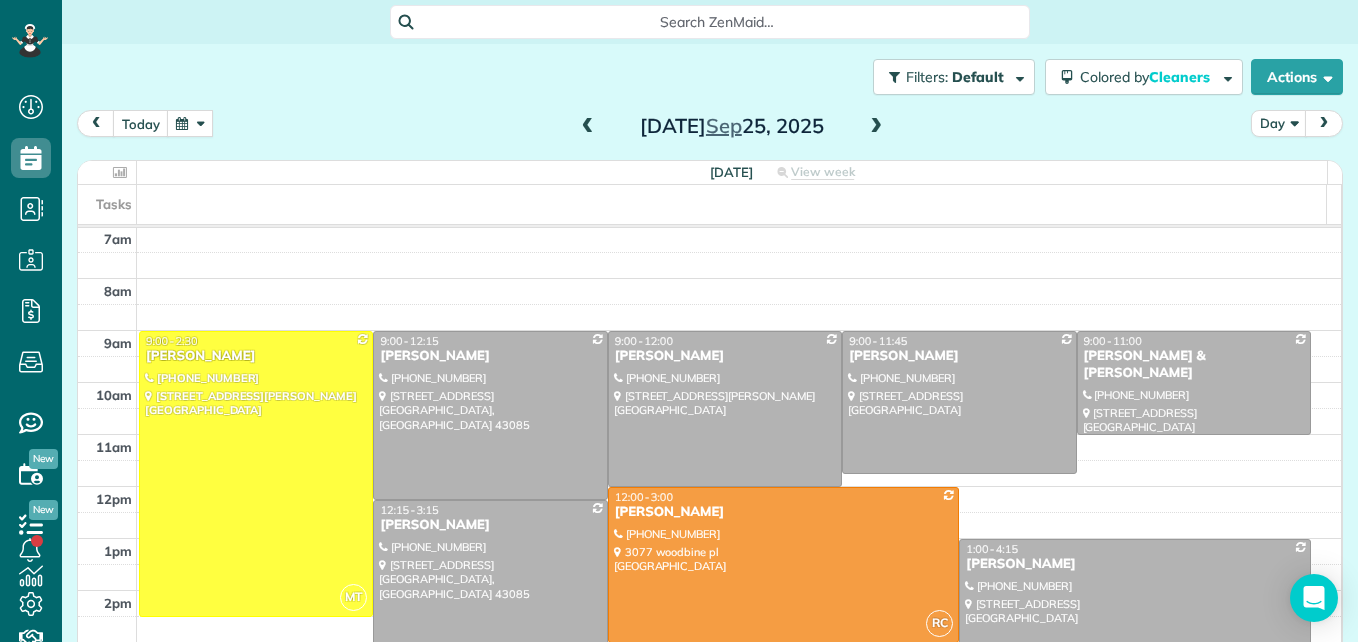 click at bounding box center [876, 127] 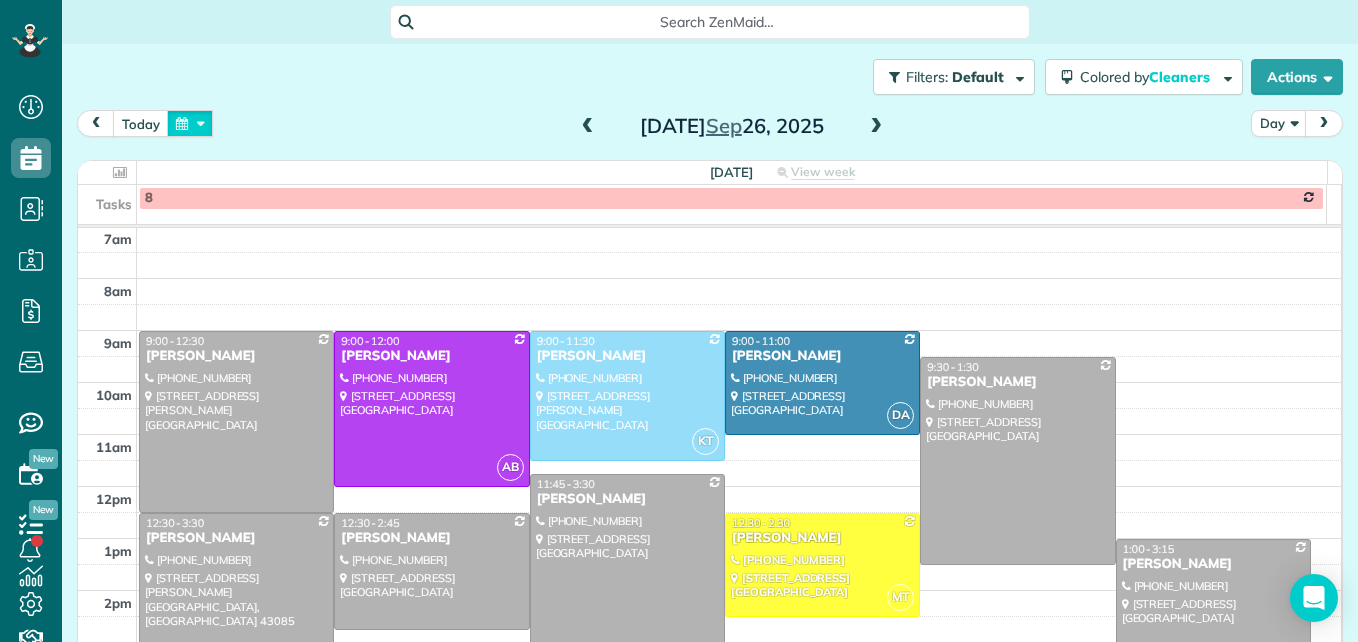 click at bounding box center (190, 123) 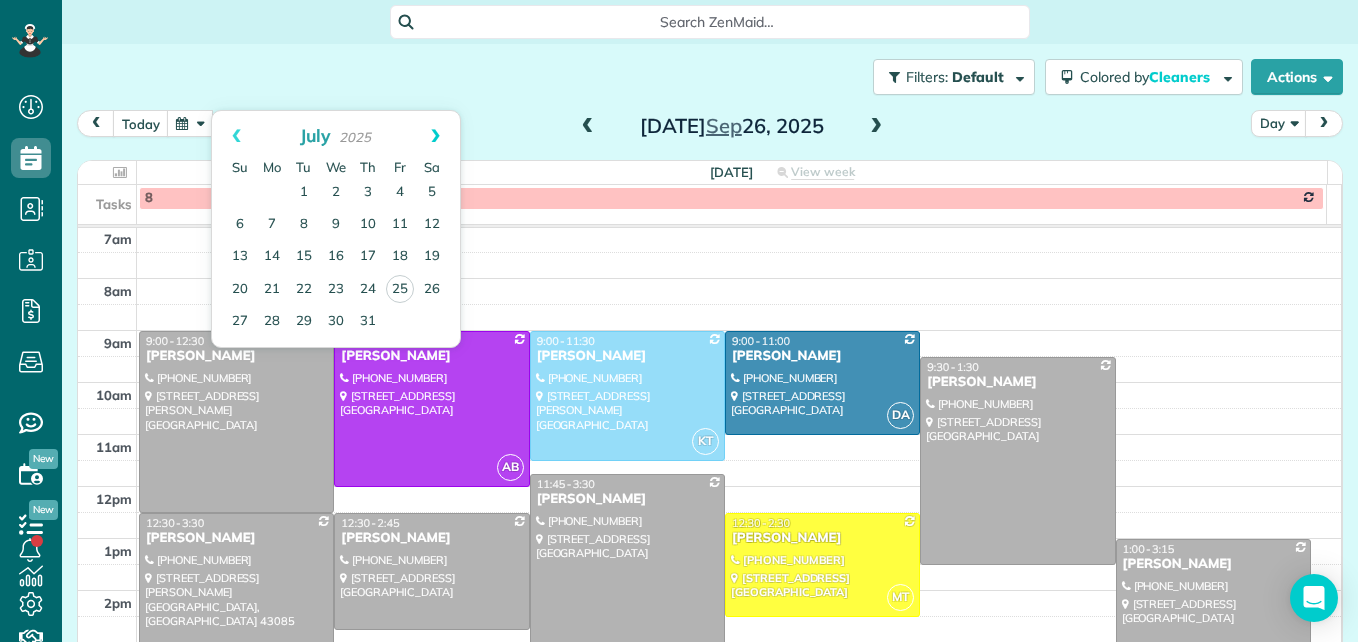 click on "Next" at bounding box center (435, 136) 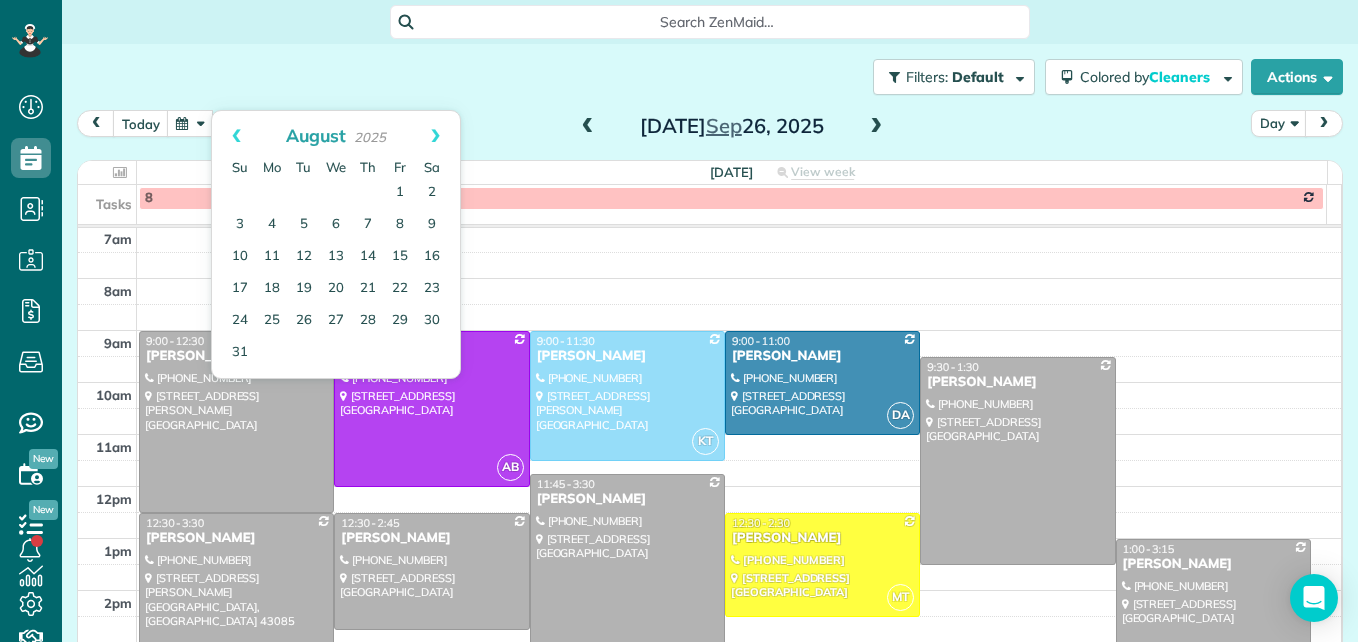 click on "Next" at bounding box center [435, 136] 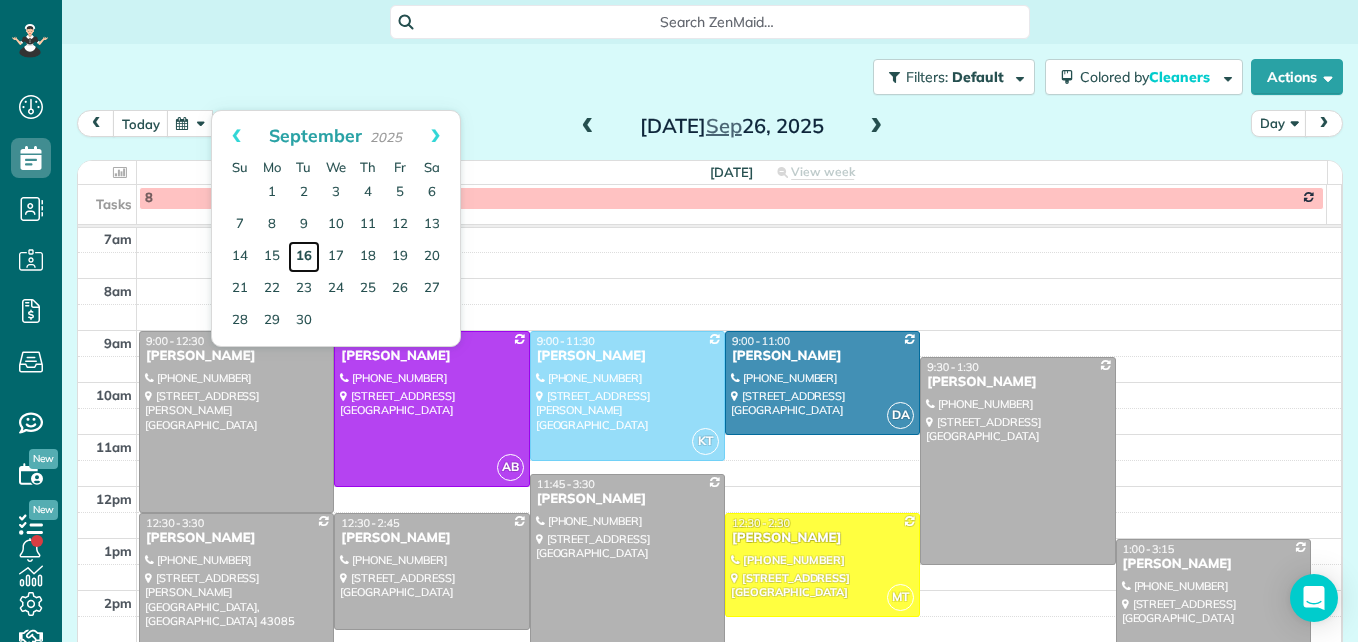 click on "16" at bounding box center (304, 257) 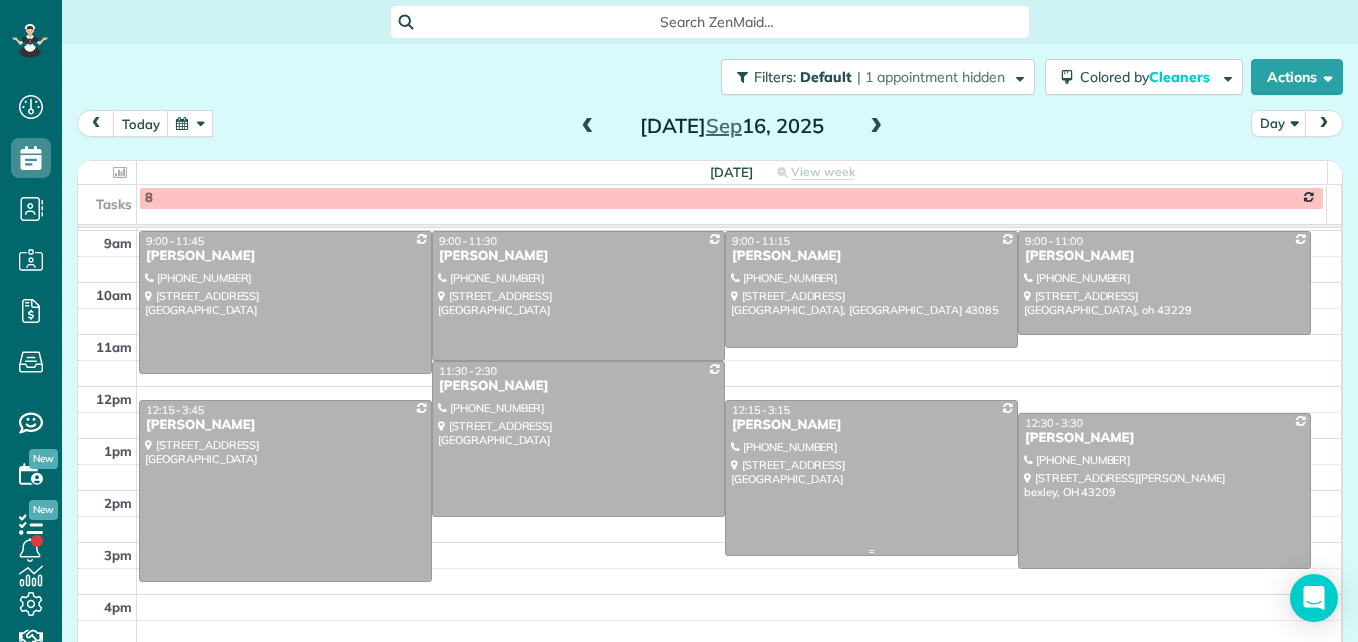 scroll, scrollTop: 209, scrollLeft: 0, axis: vertical 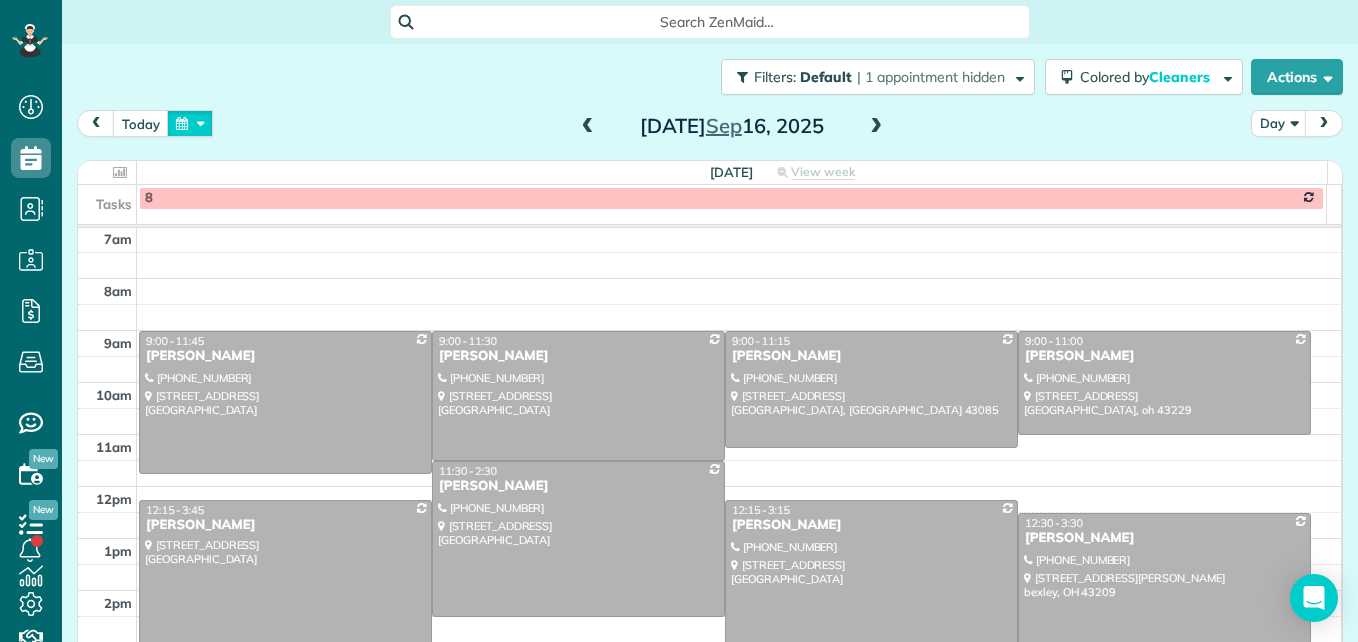 click at bounding box center [190, 123] 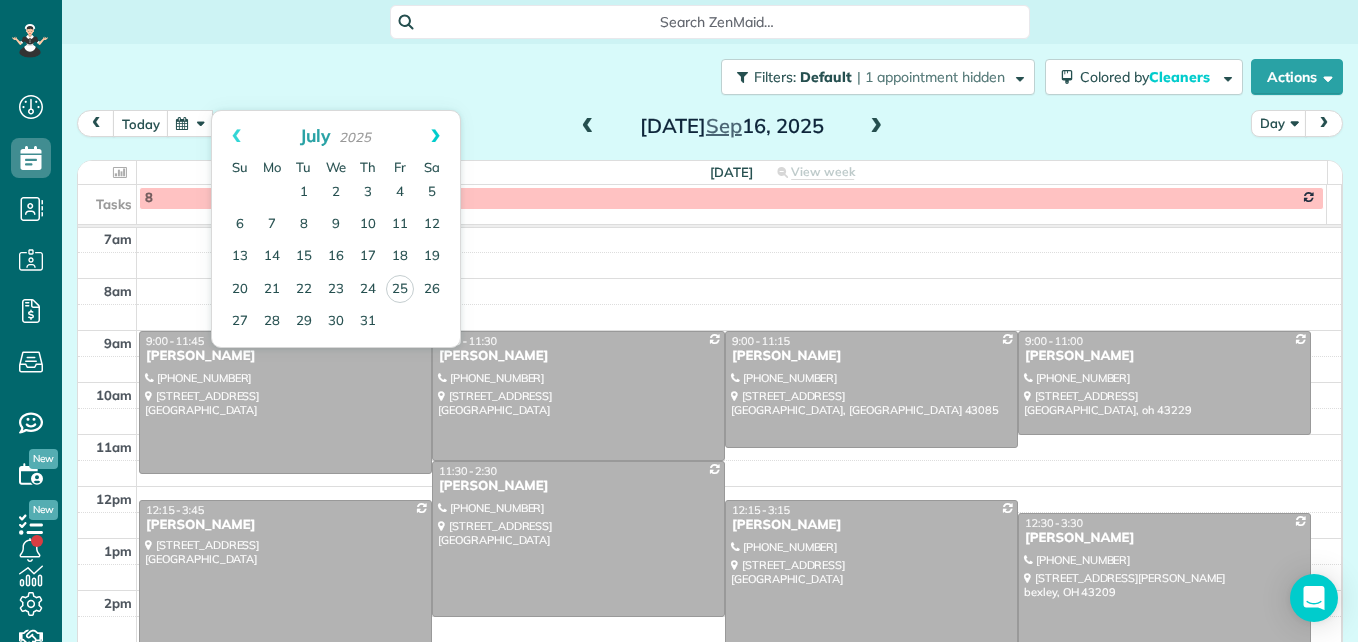click on "Next" at bounding box center (435, 136) 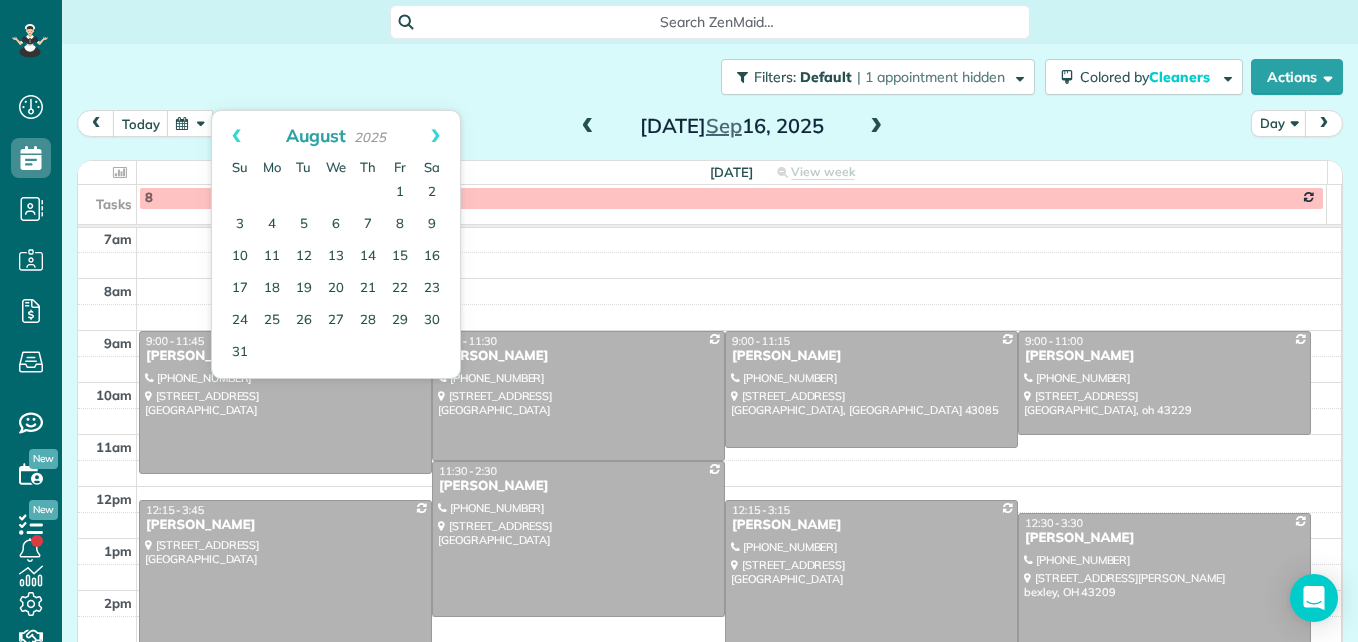 click on "Next" at bounding box center [435, 136] 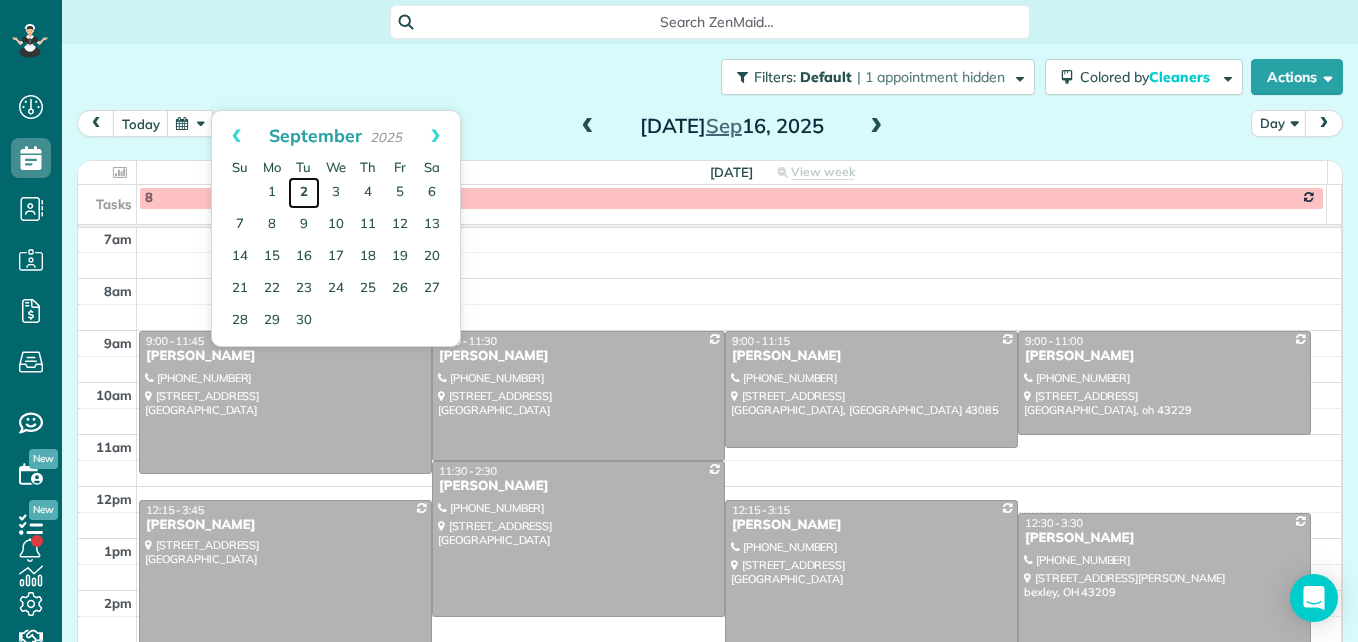 click on "2" at bounding box center (304, 193) 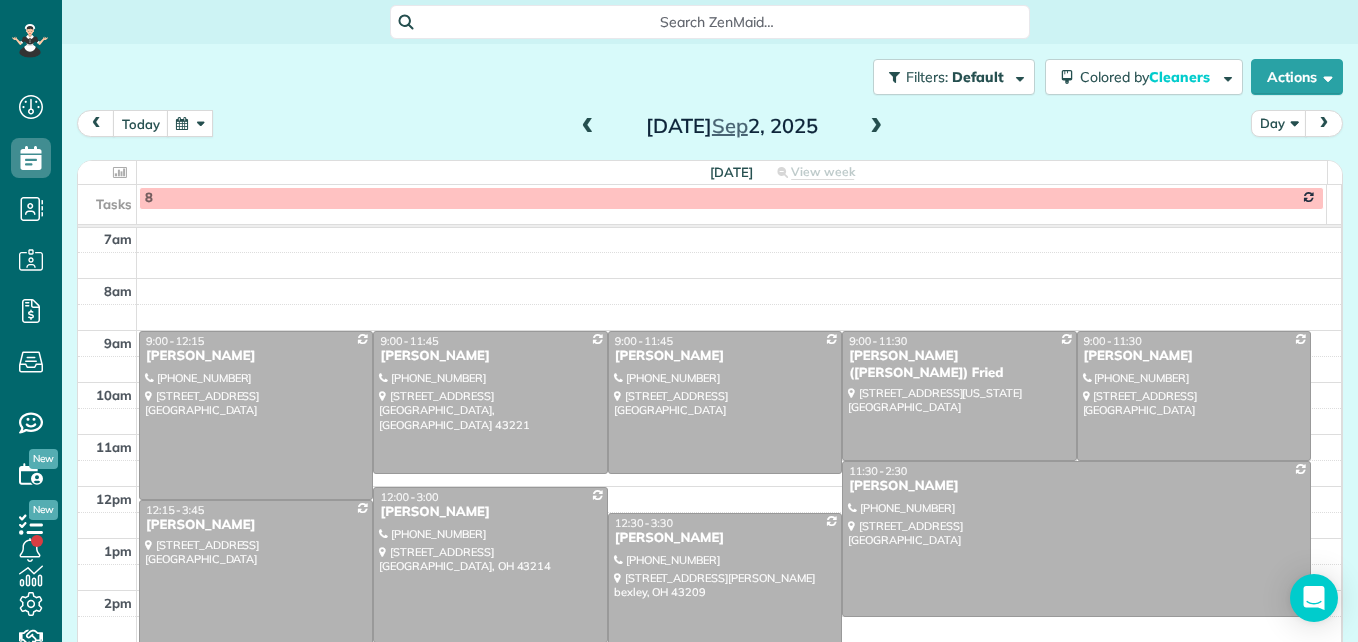 click at bounding box center (876, 127) 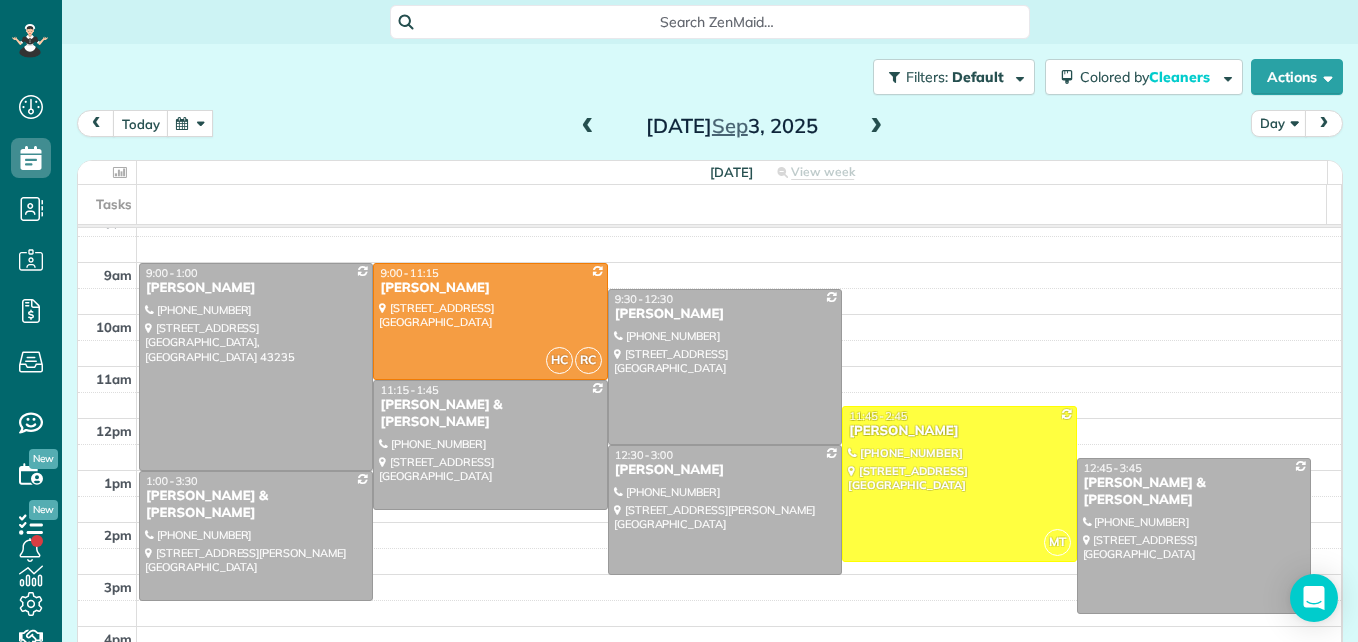 scroll, scrollTop: 309, scrollLeft: 0, axis: vertical 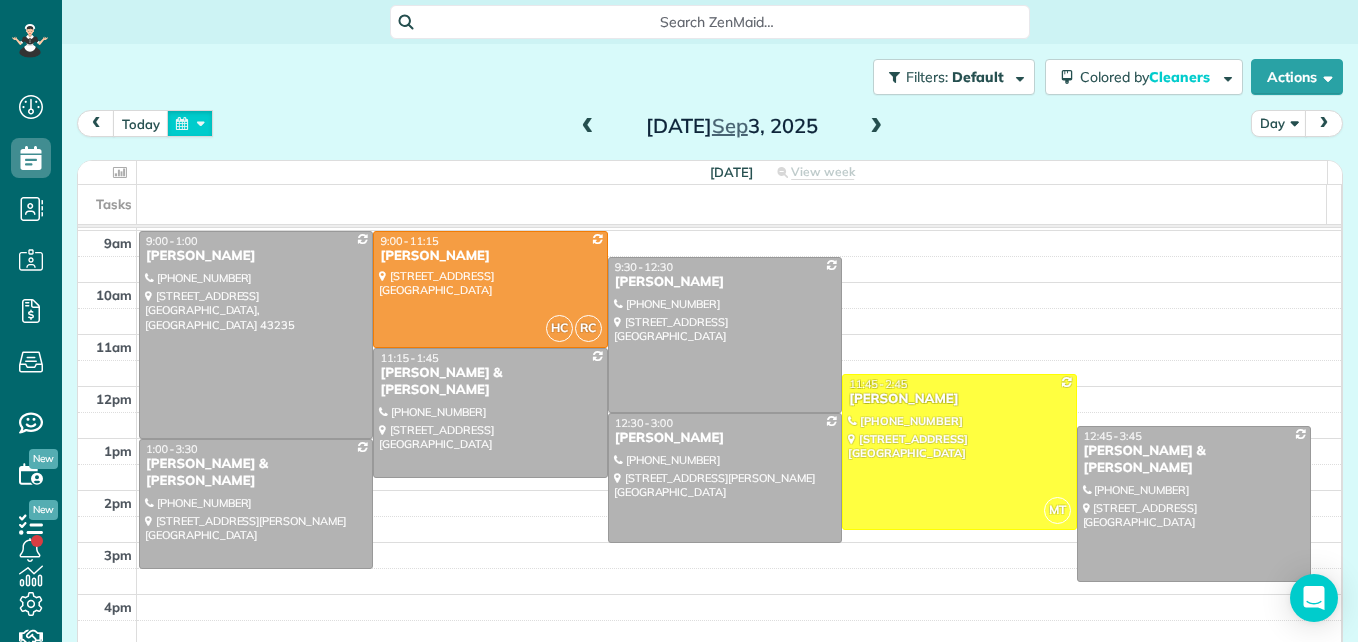 click at bounding box center (190, 123) 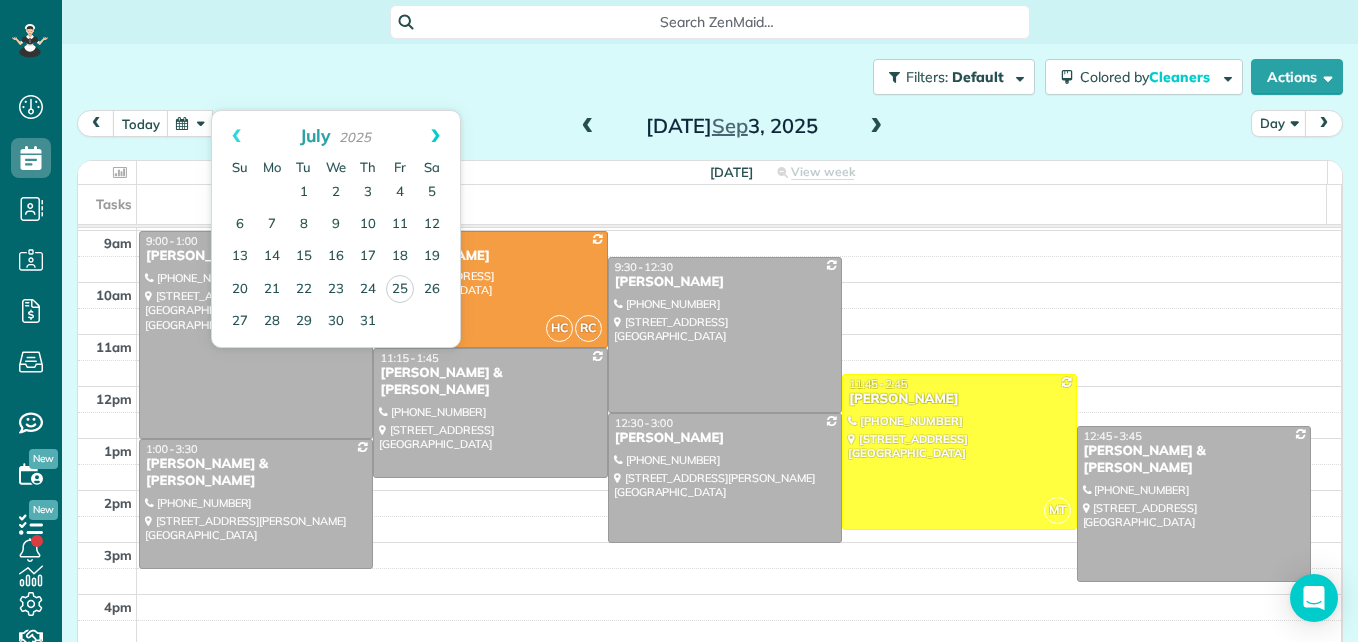 click on "Next" at bounding box center [435, 136] 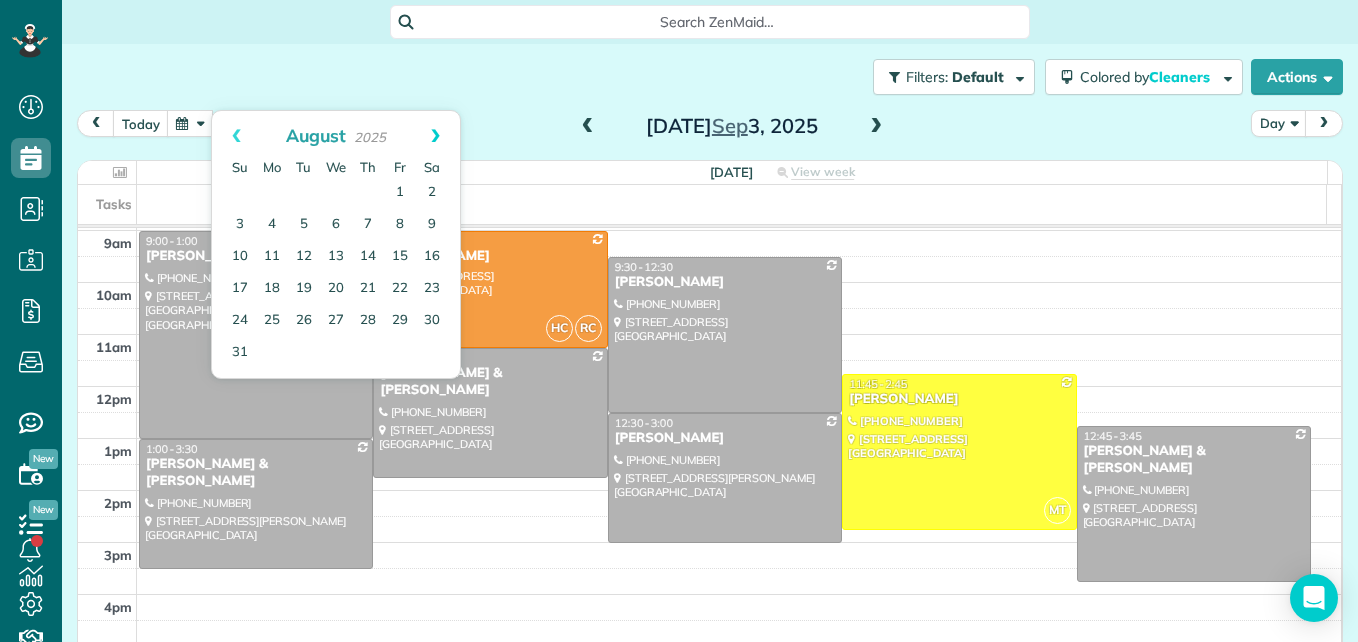 click on "Next" at bounding box center (435, 136) 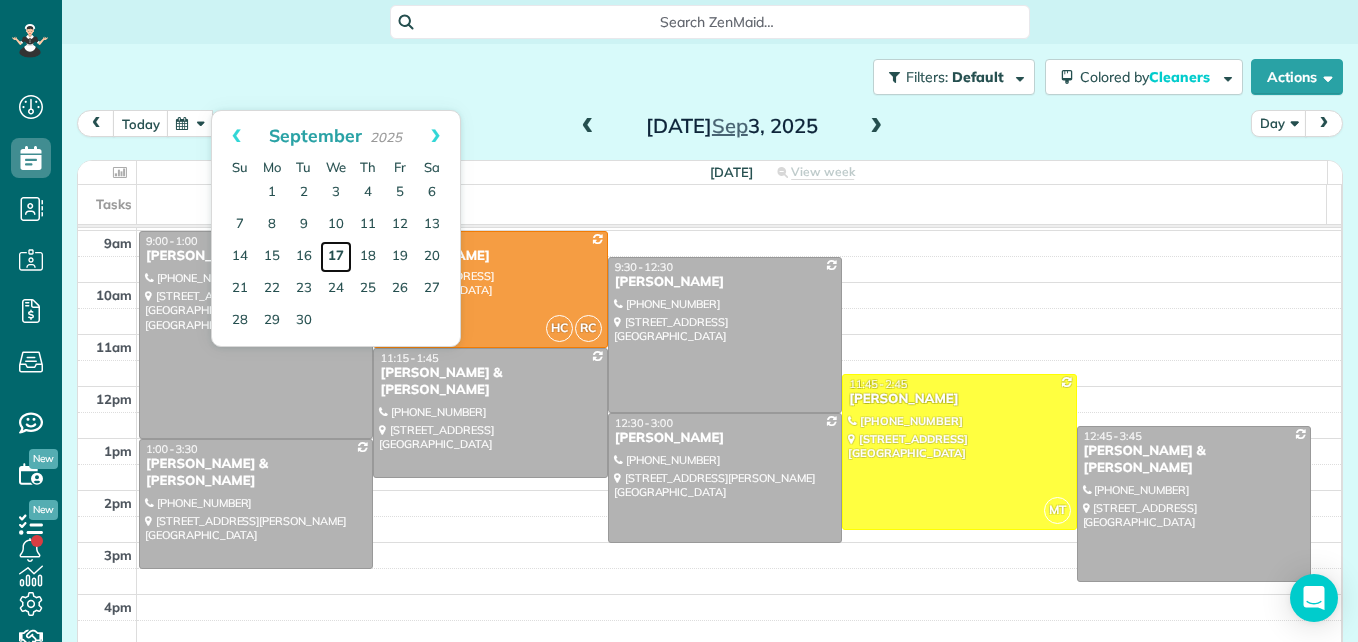 click on "17" at bounding box center [336, 257] 